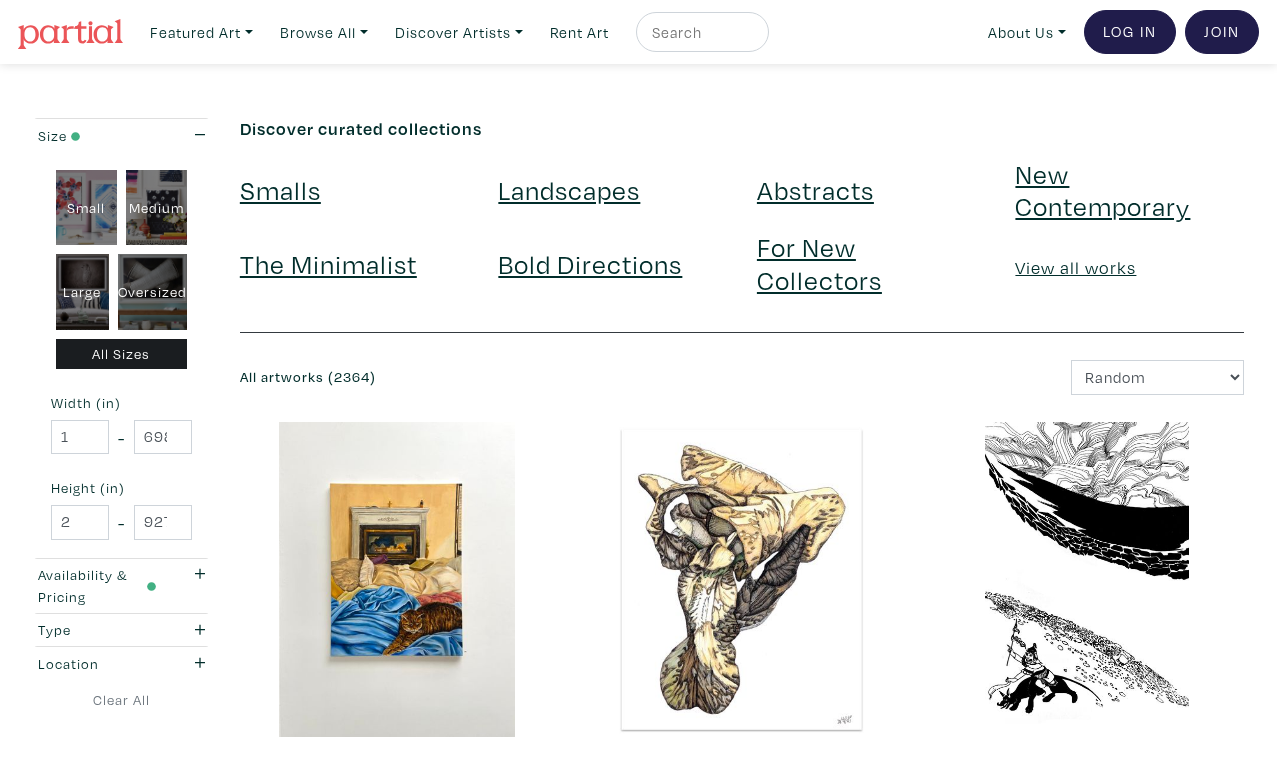 scroll, scrollTop: 3642, scrollLeft: 0, axis: vertical 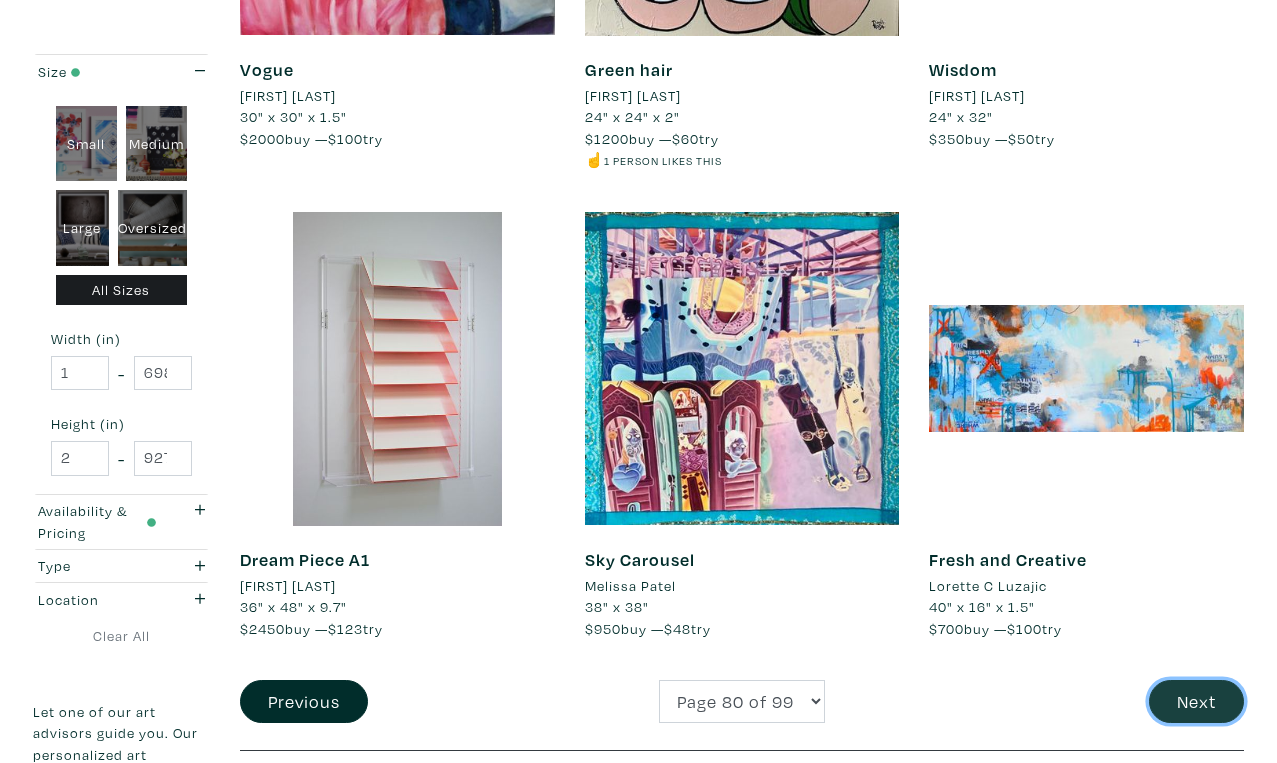 click on "Next" at bounding box center [1196, 701] 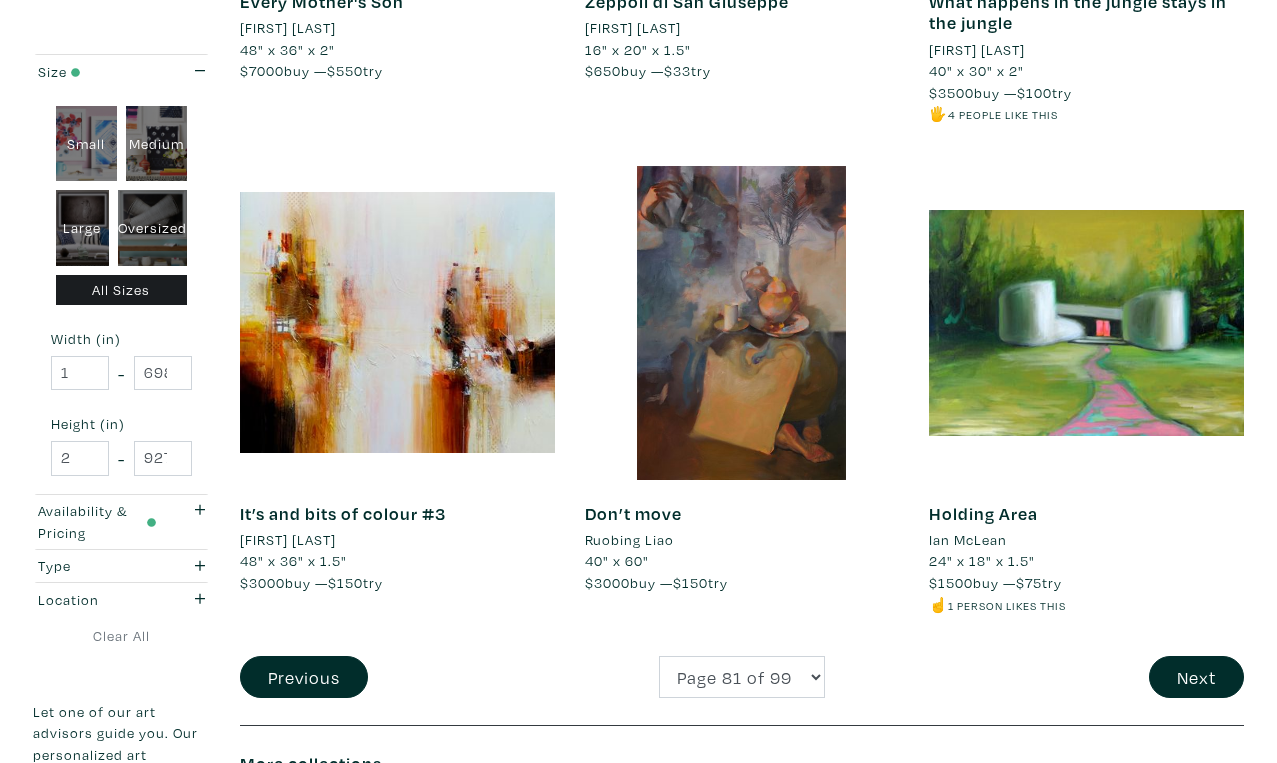 scroll, scrollTop: 3691, scrollLeft: 0, axis: vertical 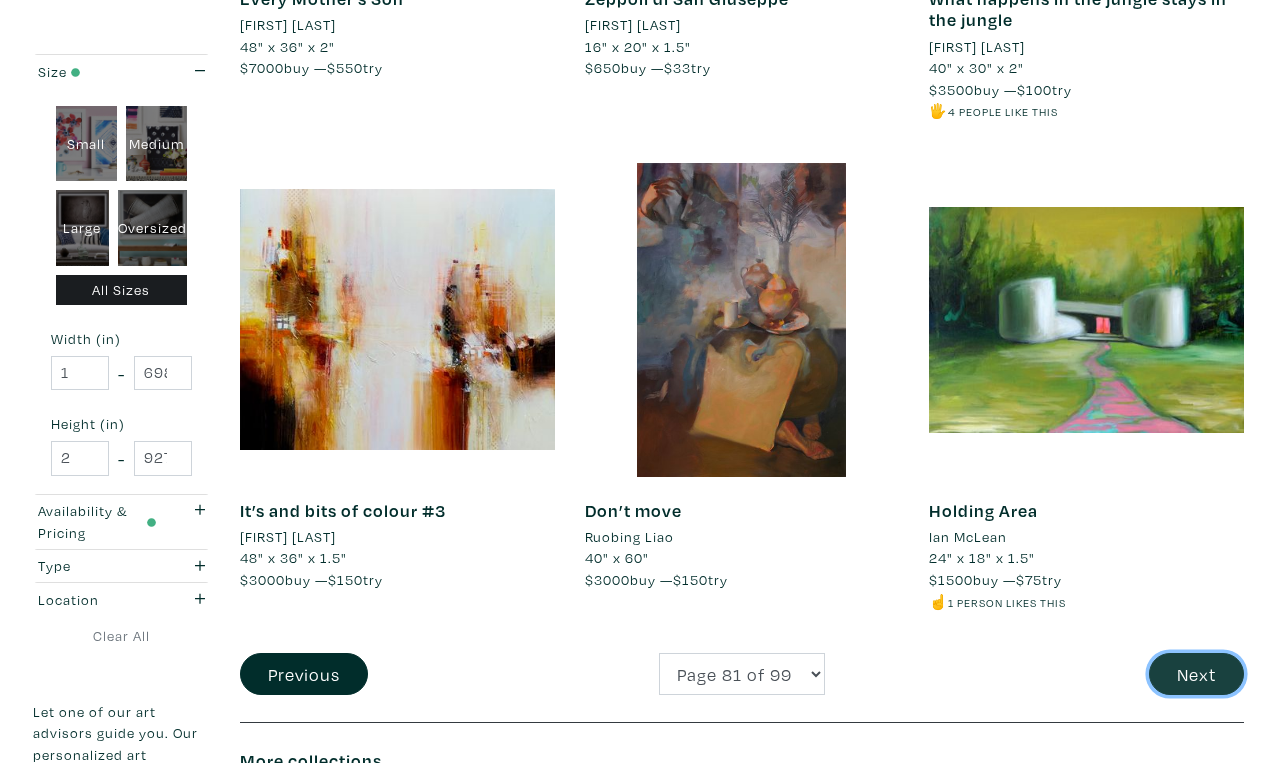 click on "Next" at bounding box center [1196, 674] 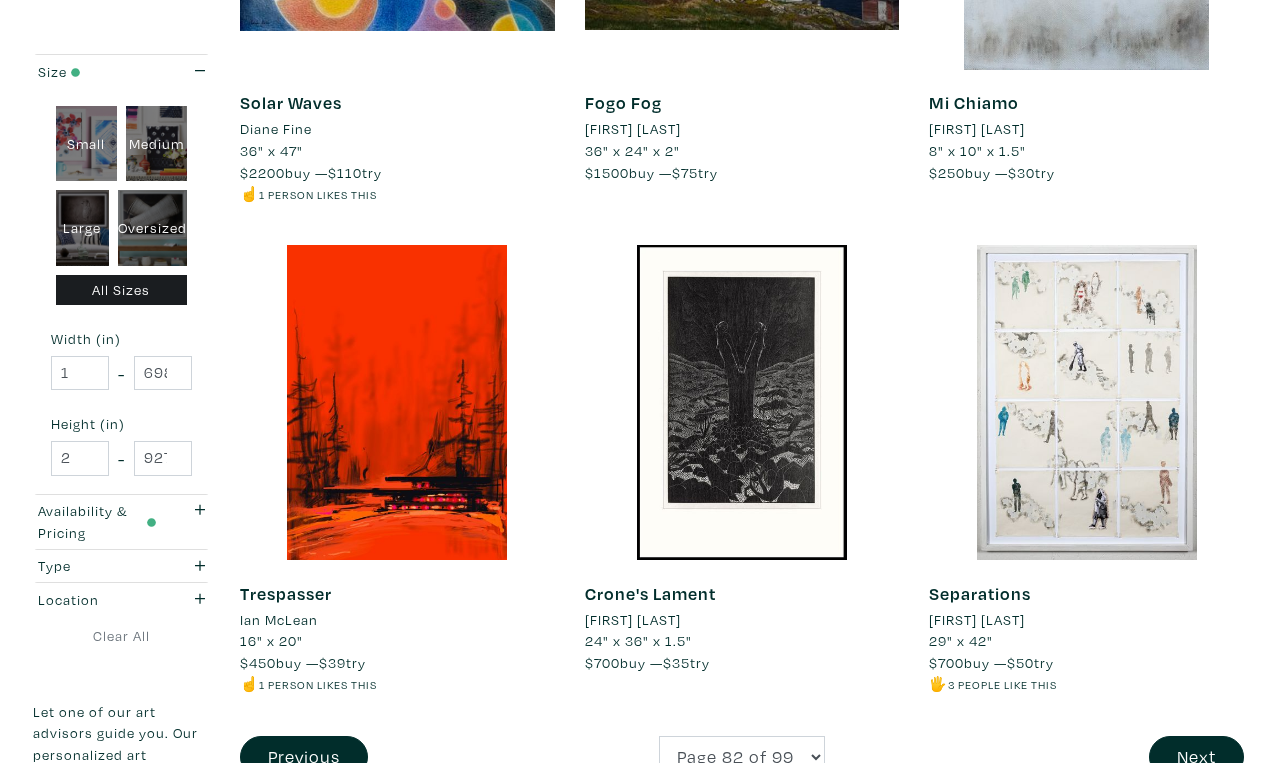 scroll, scrollTop: 3577, scrollLeft: 0, axis: vertical 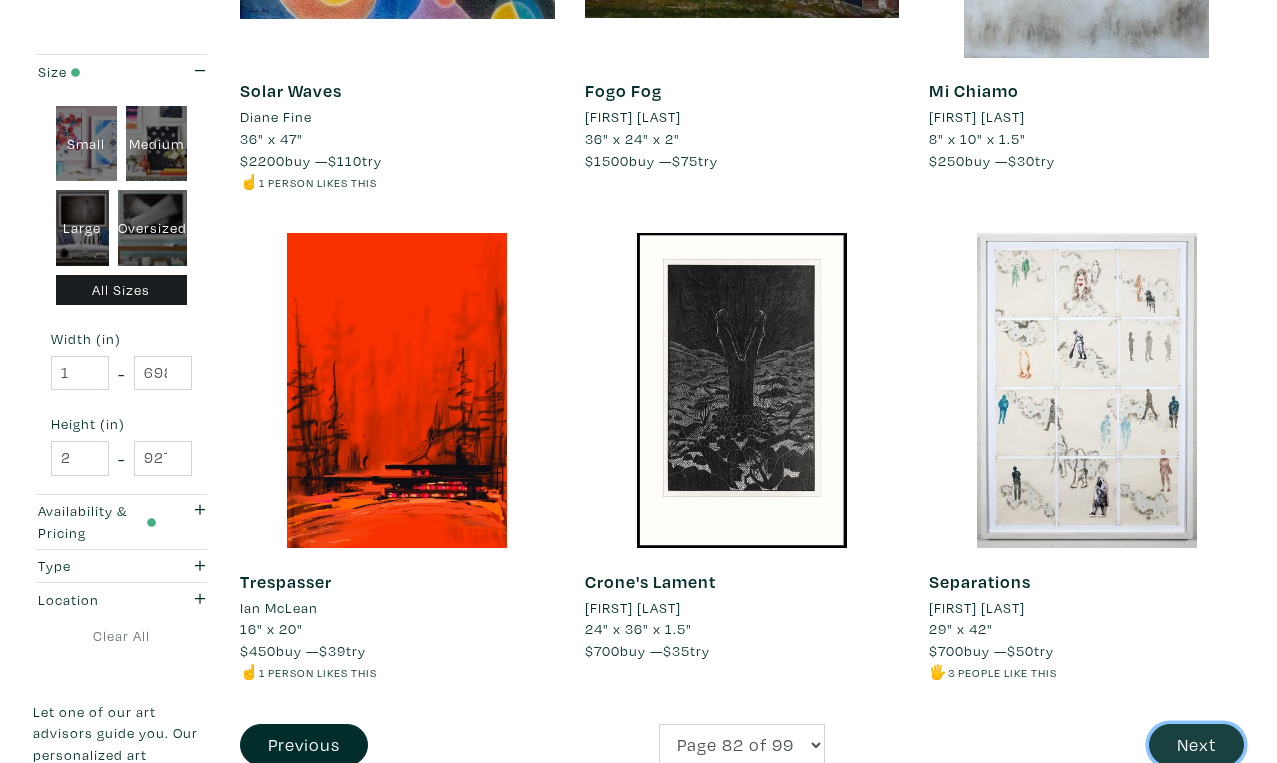 click on "Next" at bounding box center (1196, 745) 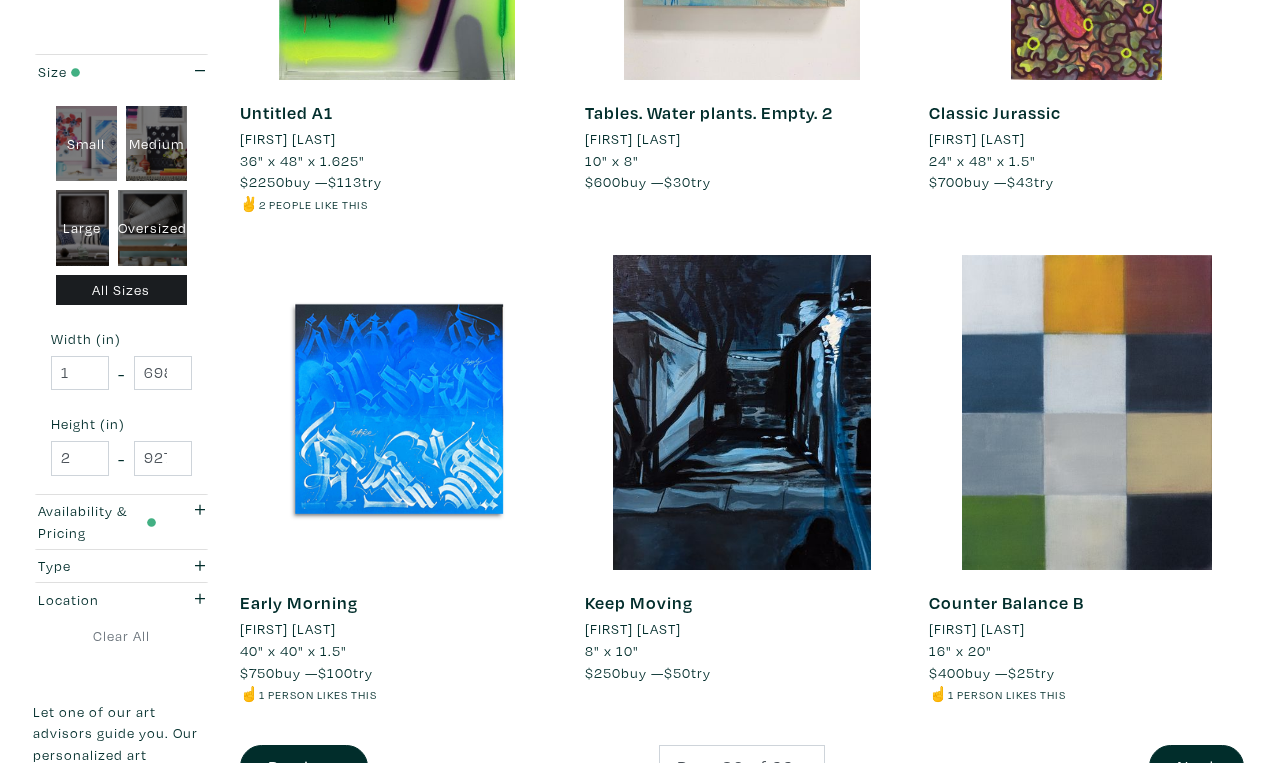 scroll, scrollTop: 3623, scrollLeft: 0, axis: vertical 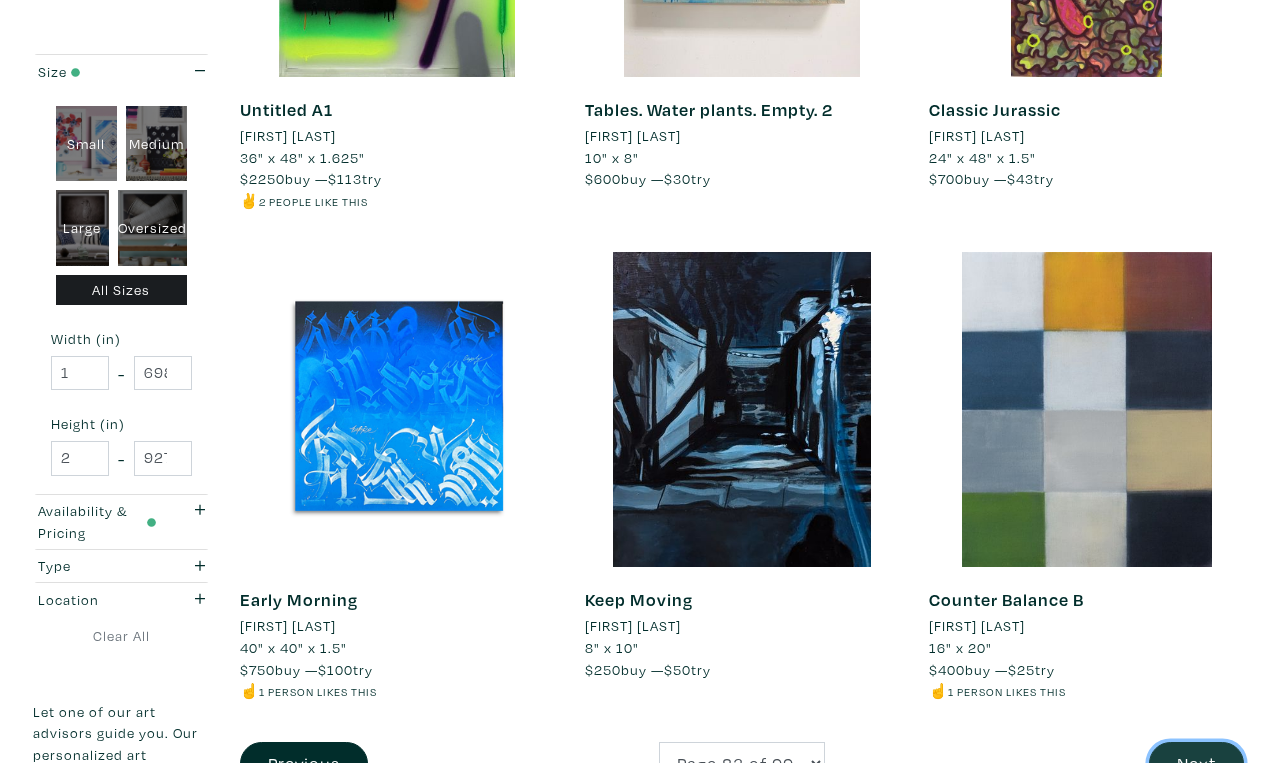 click on "Next" at bounding box center (1196, 763) 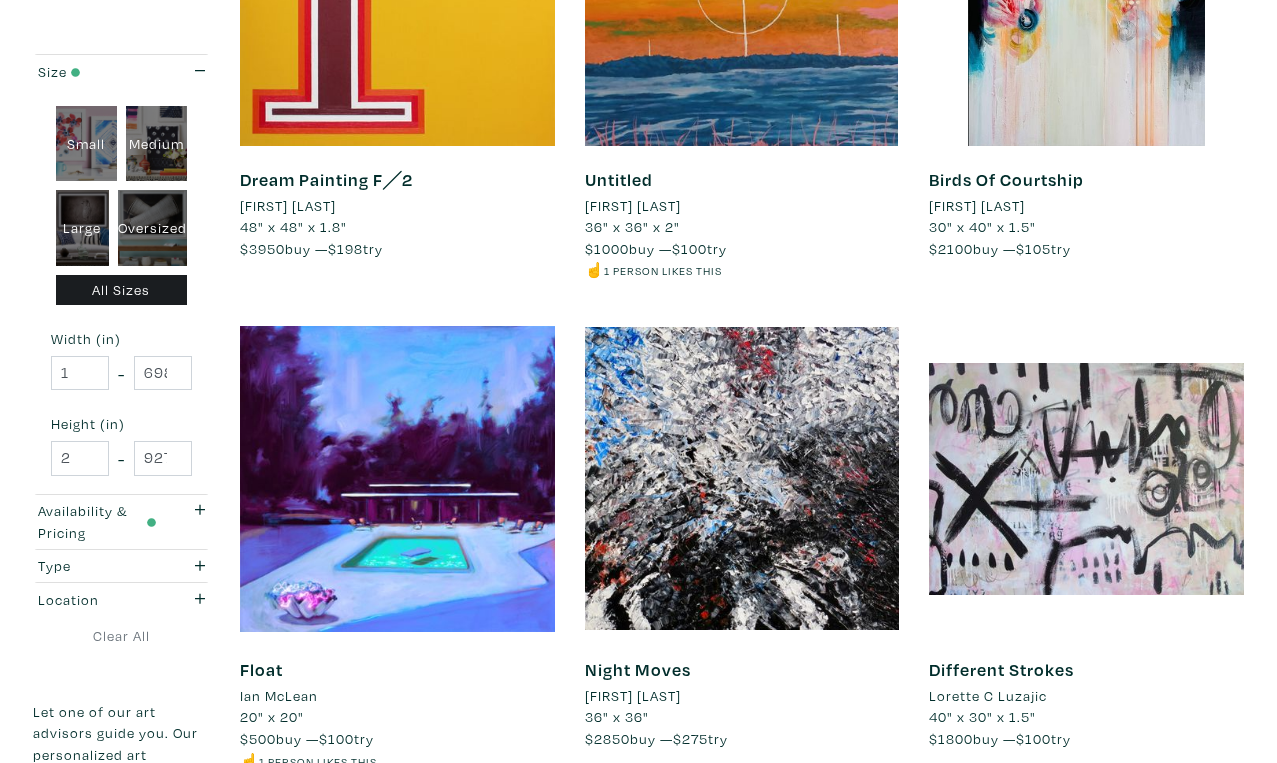 scroll, scrollTop: 3534, scrollLeft: 0, axis: vertical 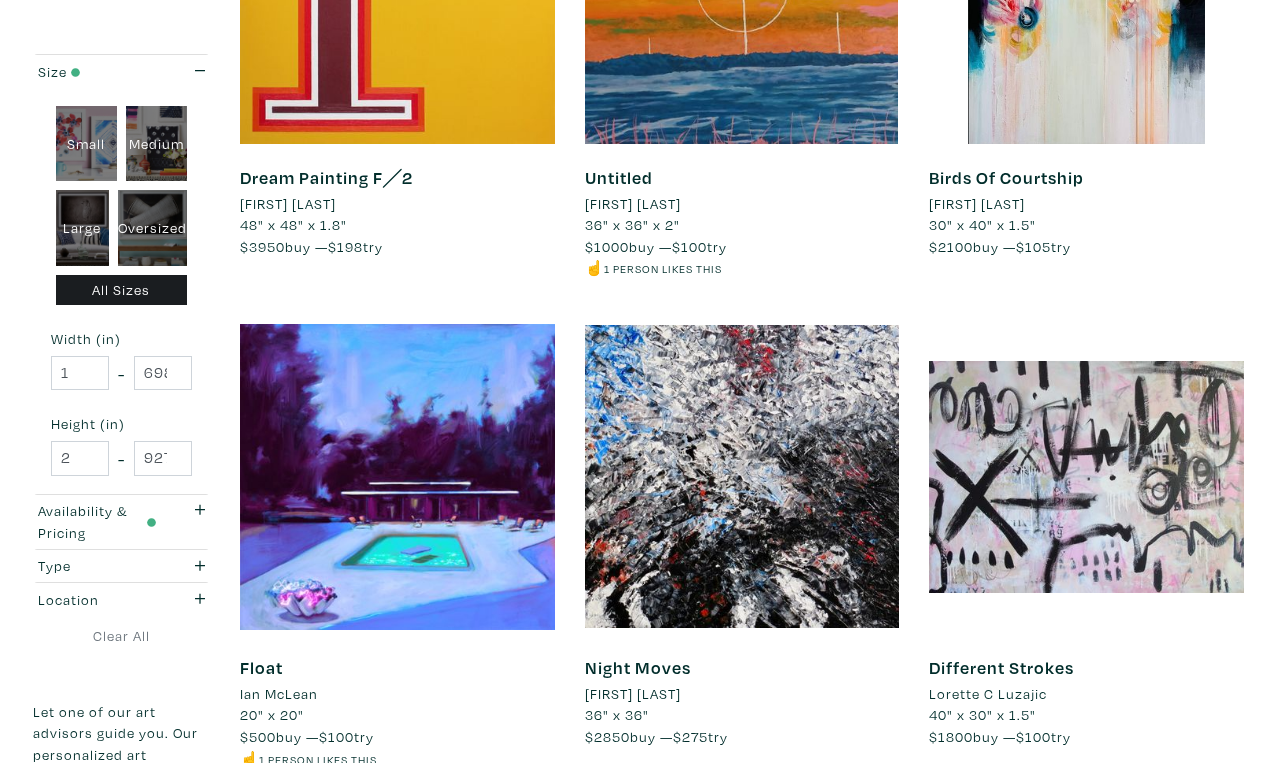 click on "Next" at bounding box center [1196, 831] 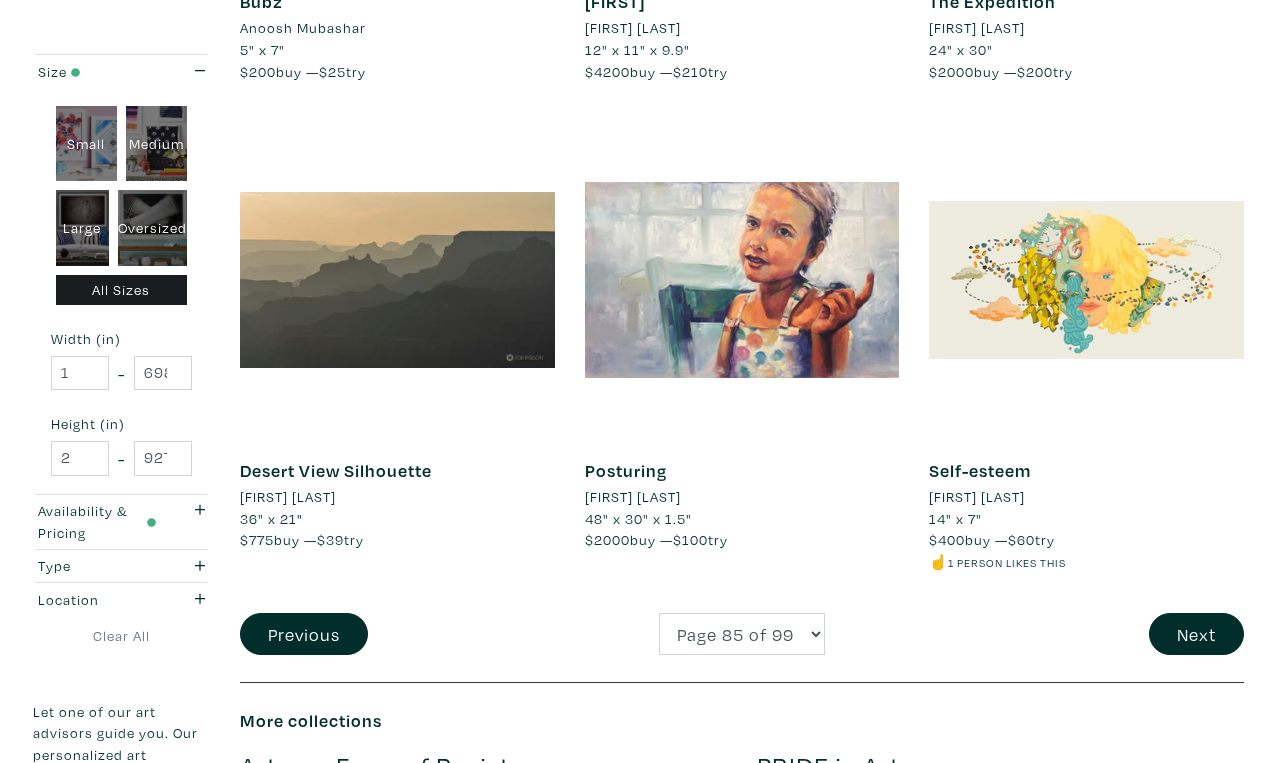 scroll, scrollTop: 3689, scrollLeft: 0, axis: vertical 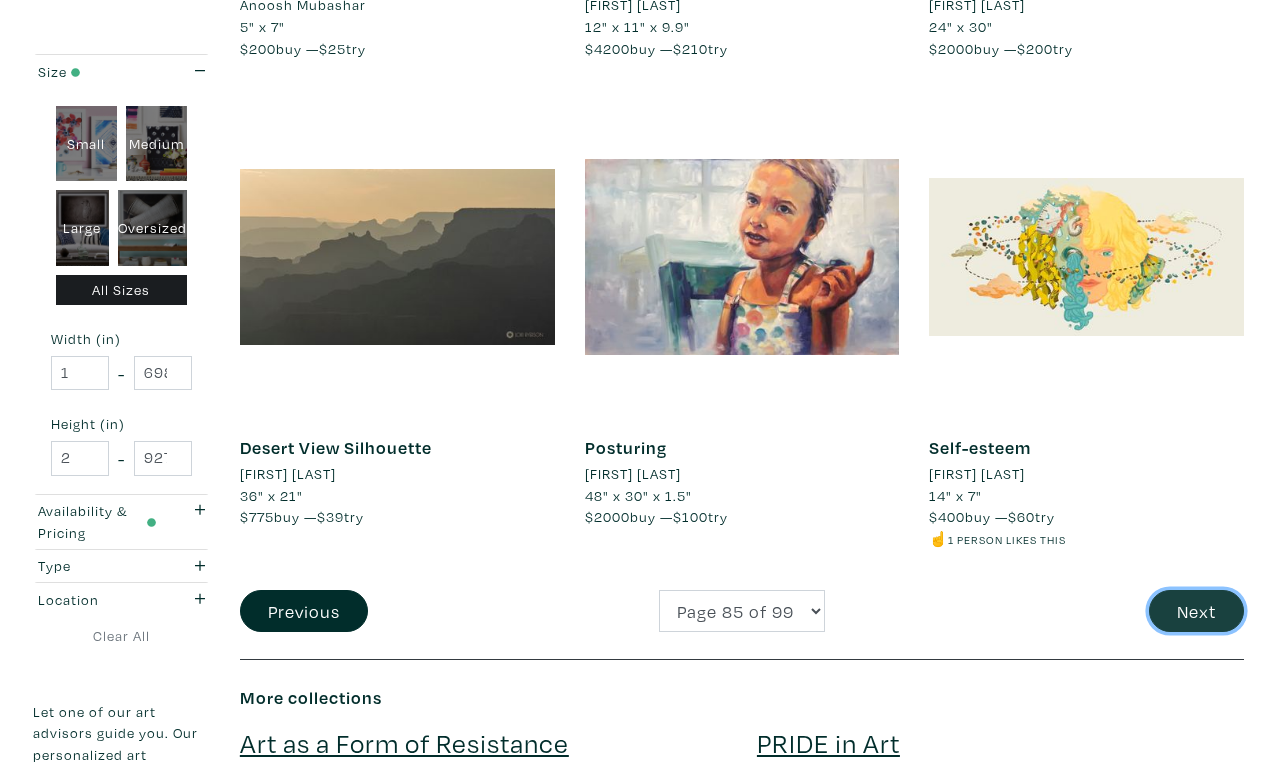 click on "Next" at bounding box center (1196, 611) 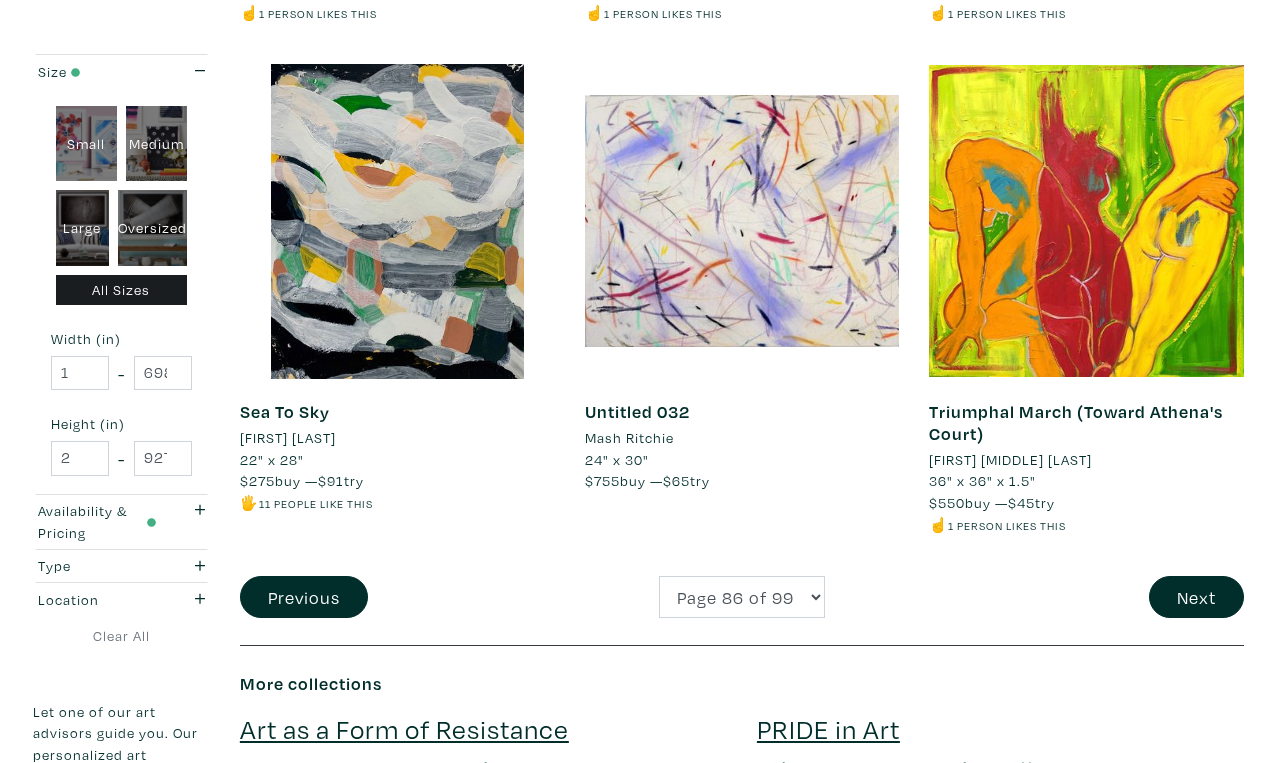 scroll, scrollTop: 3778, scrollLeft: 0, axis: vertical 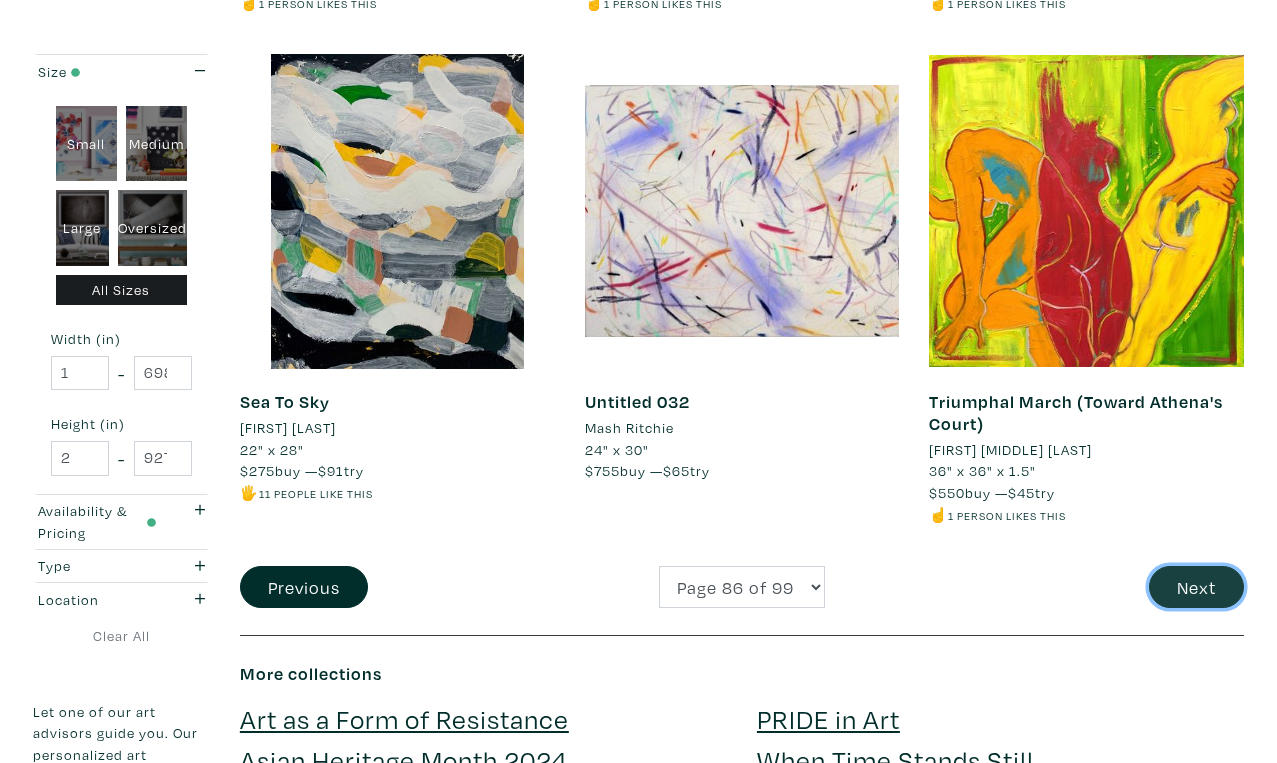 click on "Next" at bounding box center [1196, 587] 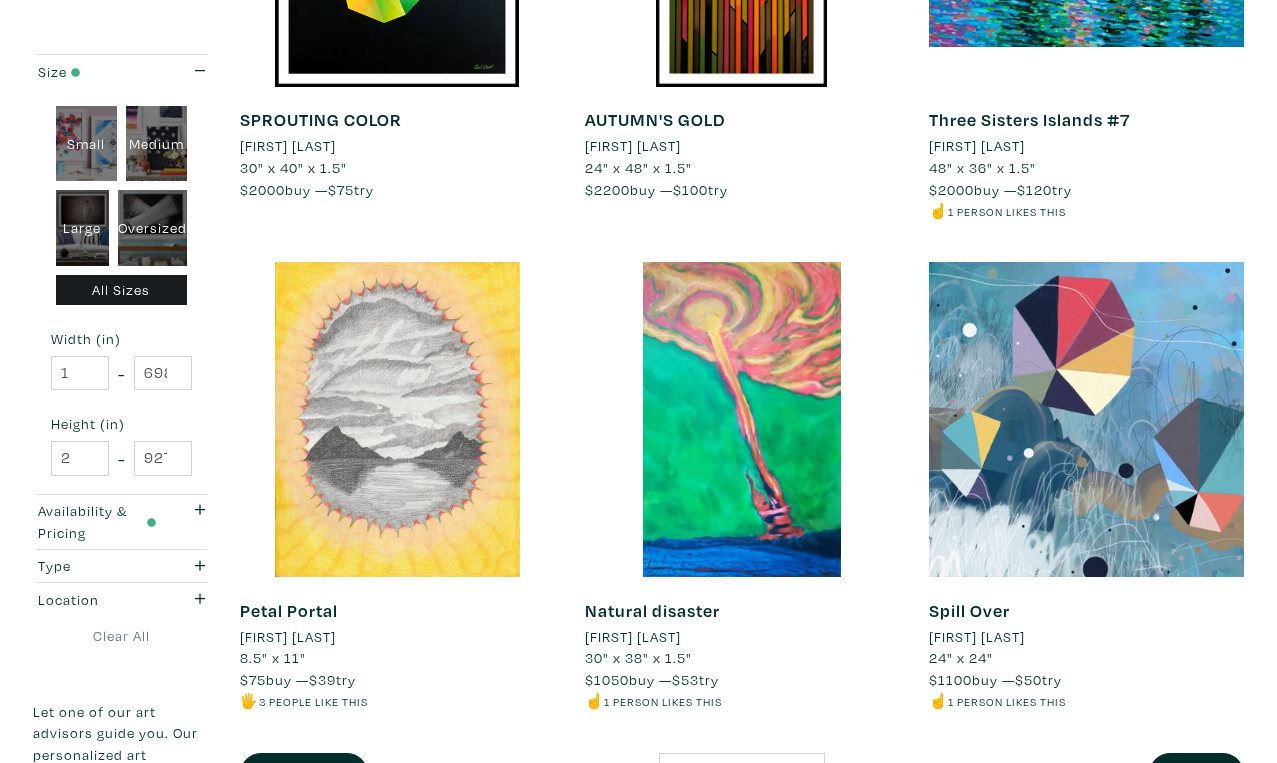 scroll, scrollTop: 3553, scrollLeft: 0, axis: vertical 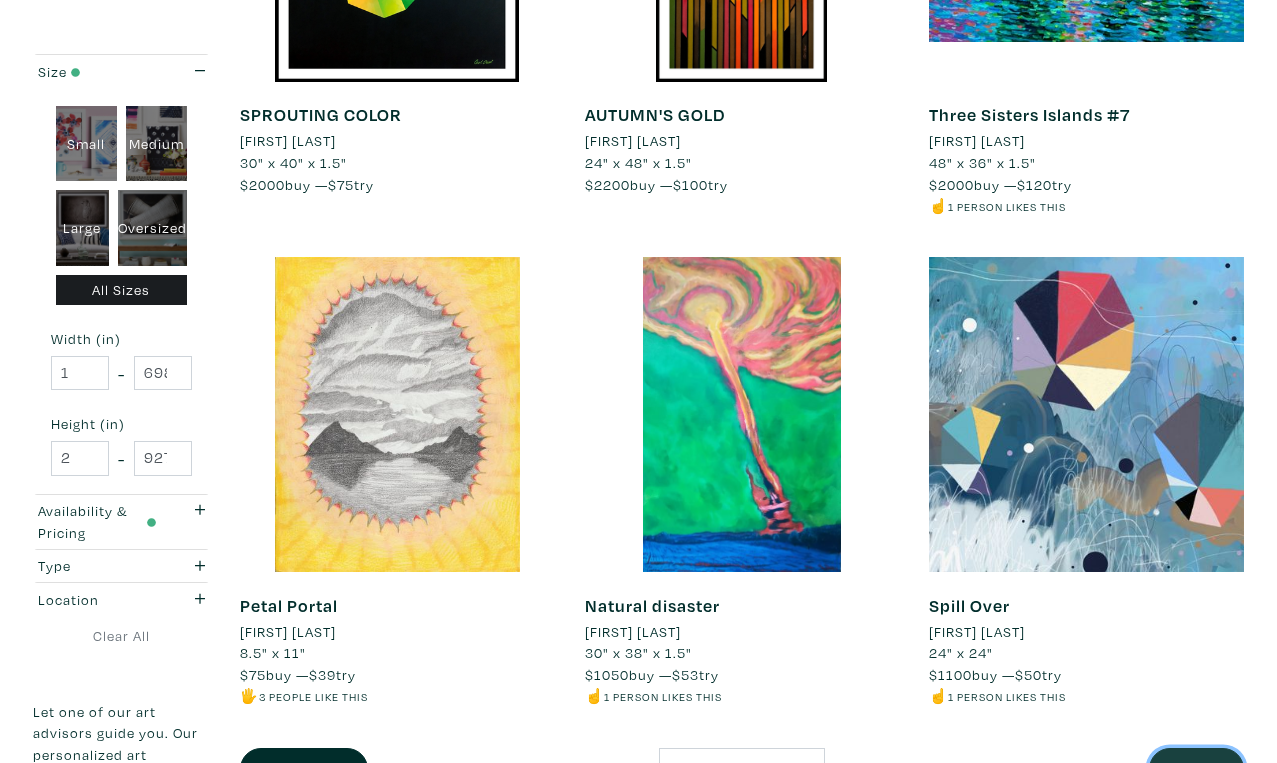 click on "Next" at bounding box center (1196, 769) 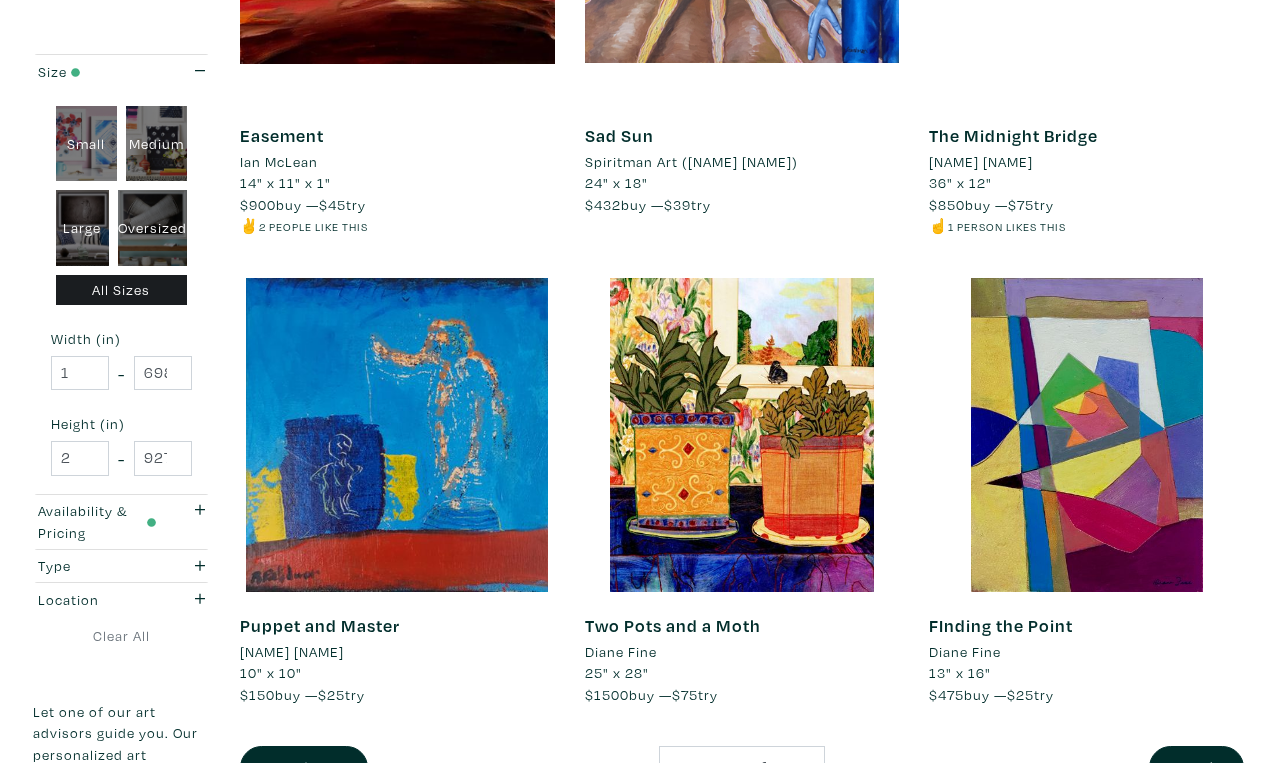 scroll, scrollTop: 3602, scrollLeft: 0, axis: vertical 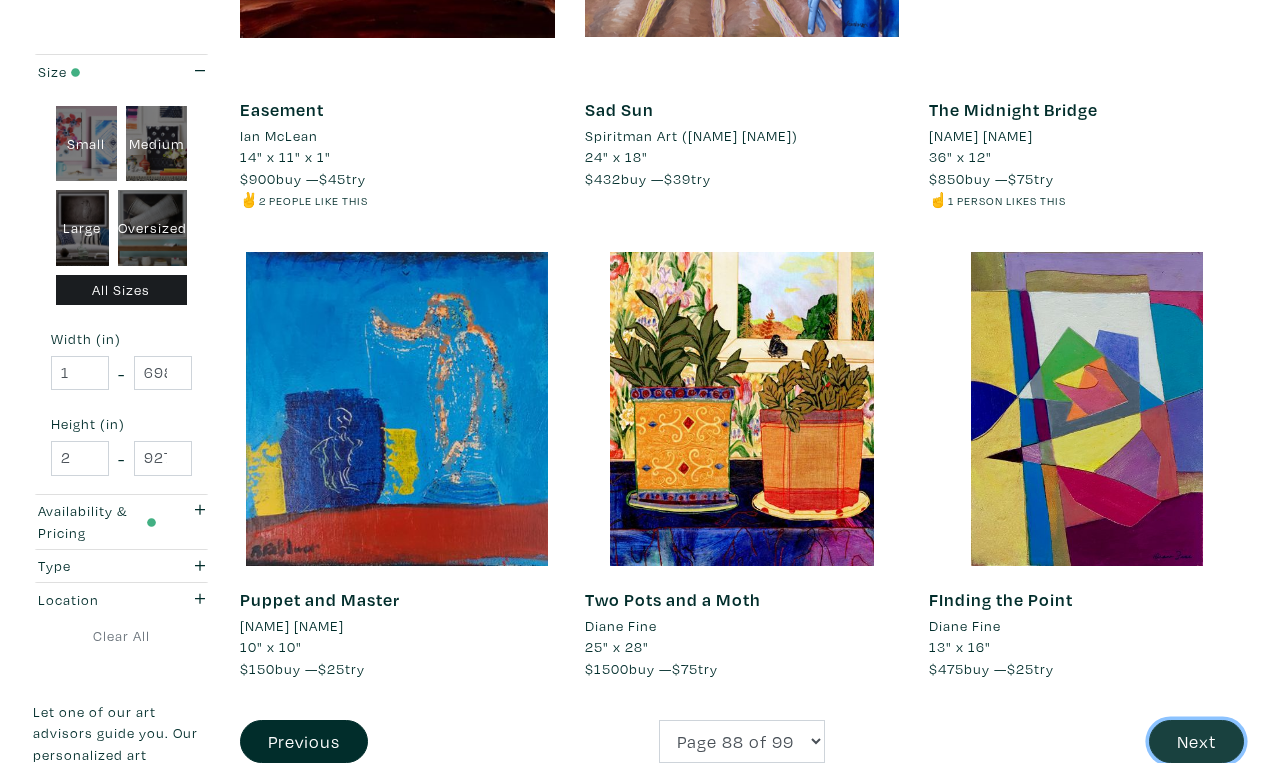 click on "Next" at bounding box center (1196, 741) 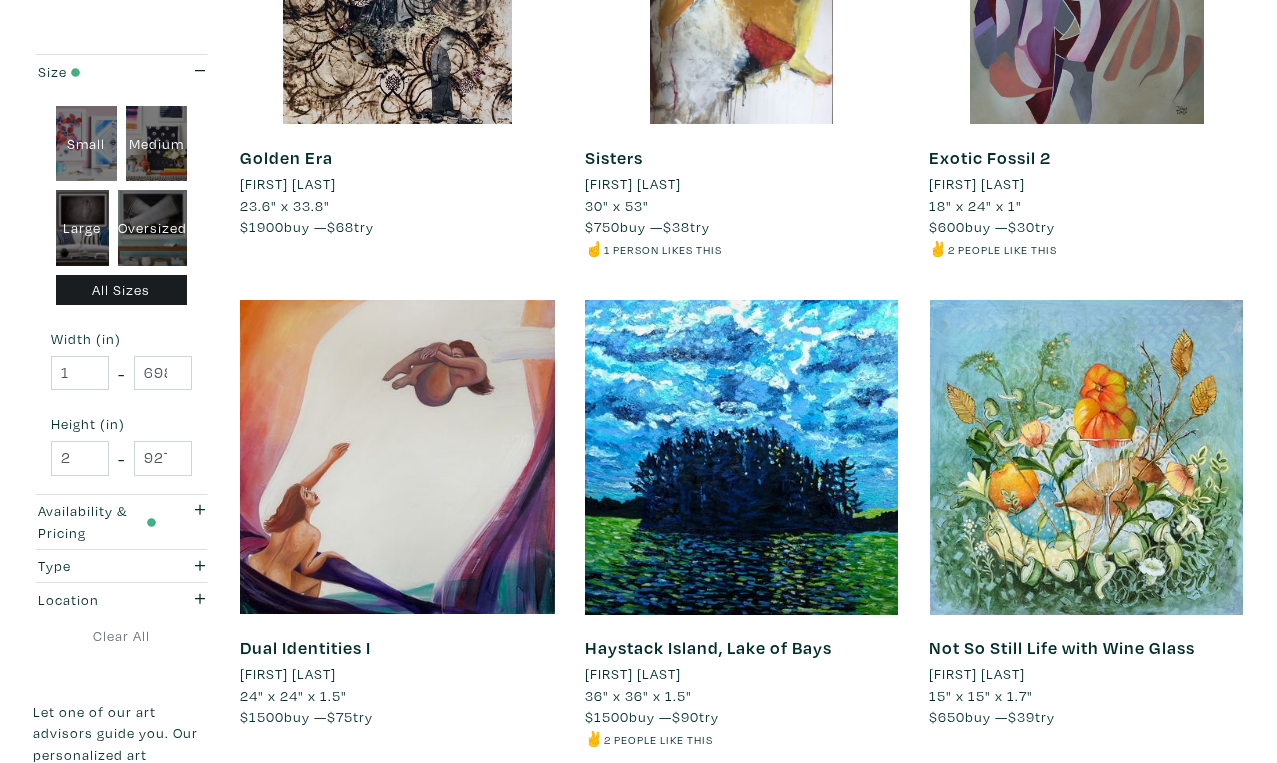 scroll, scrollTop: 3535, scrollLeft: 0, axis: vertical 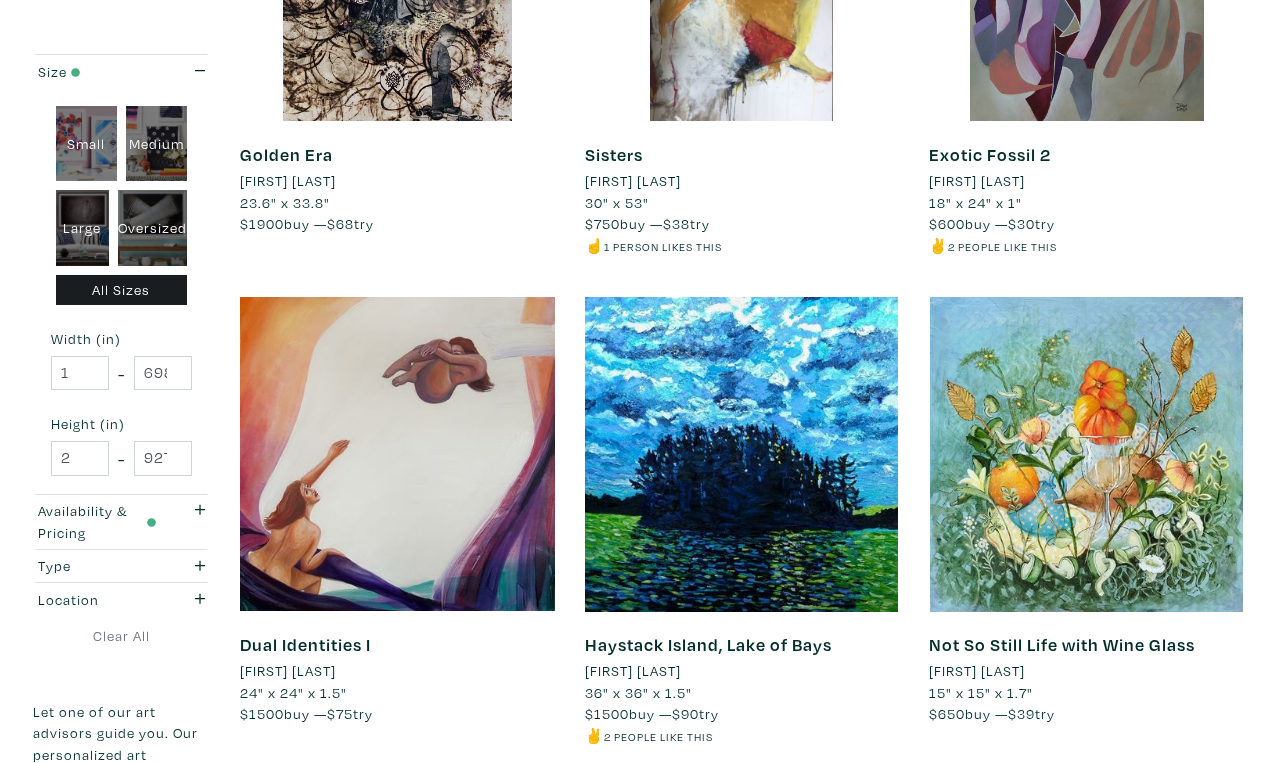 click on "Next" at bounding box center [1196, 808] 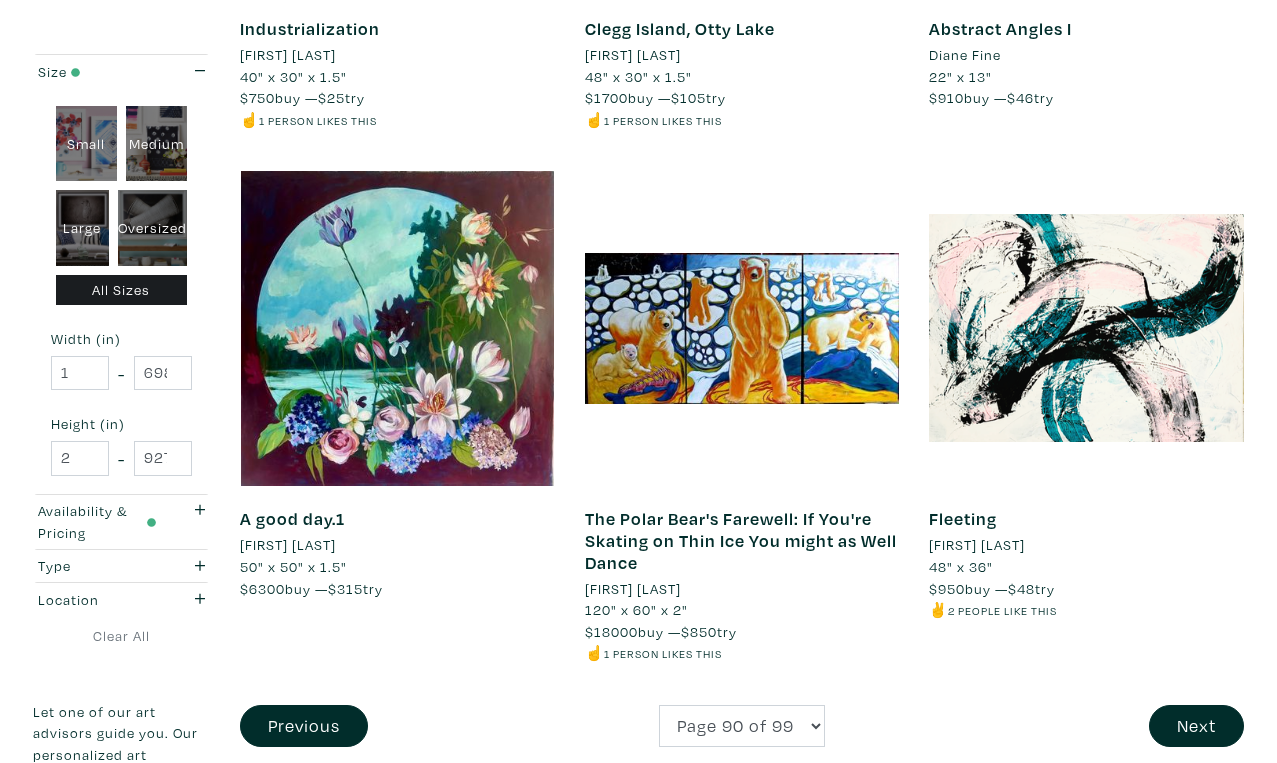 scroll, scrollTop: 3711, scrollLeft: 0, axis: vertical 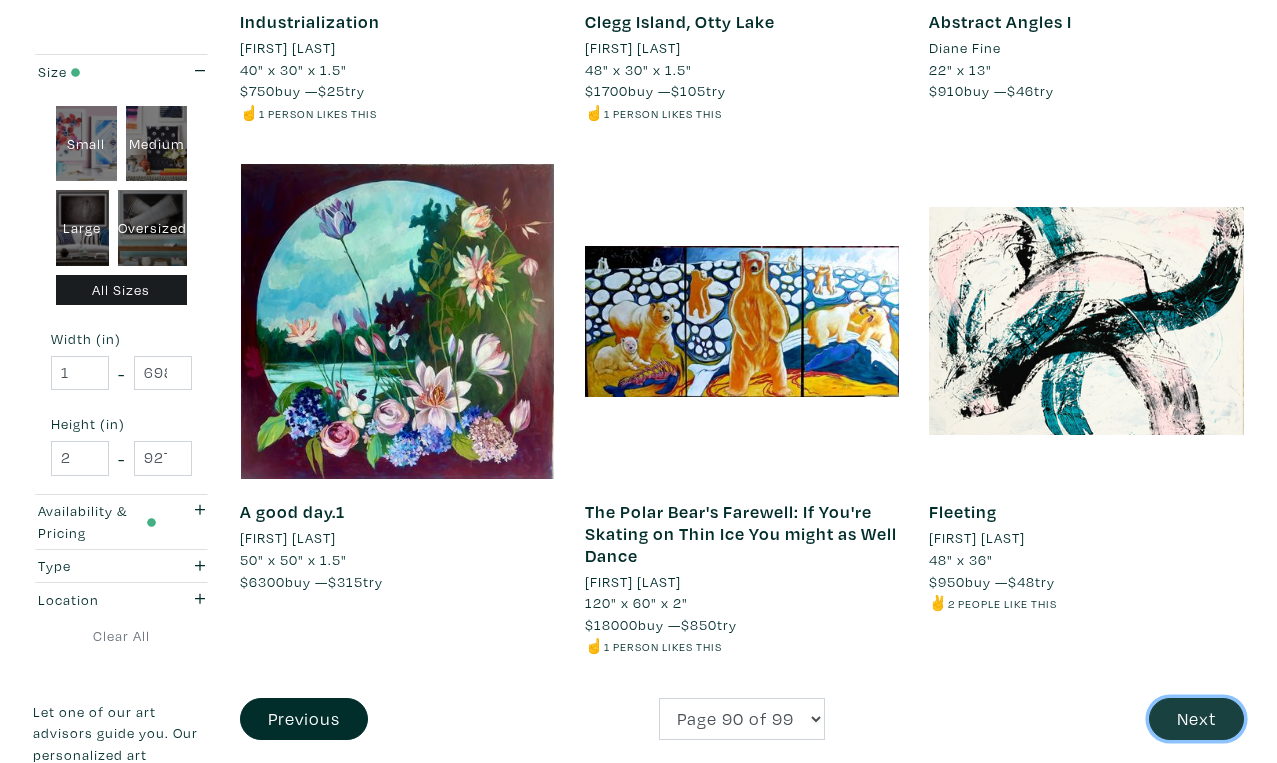 click on "Next" at bounding box center [1196, 719] 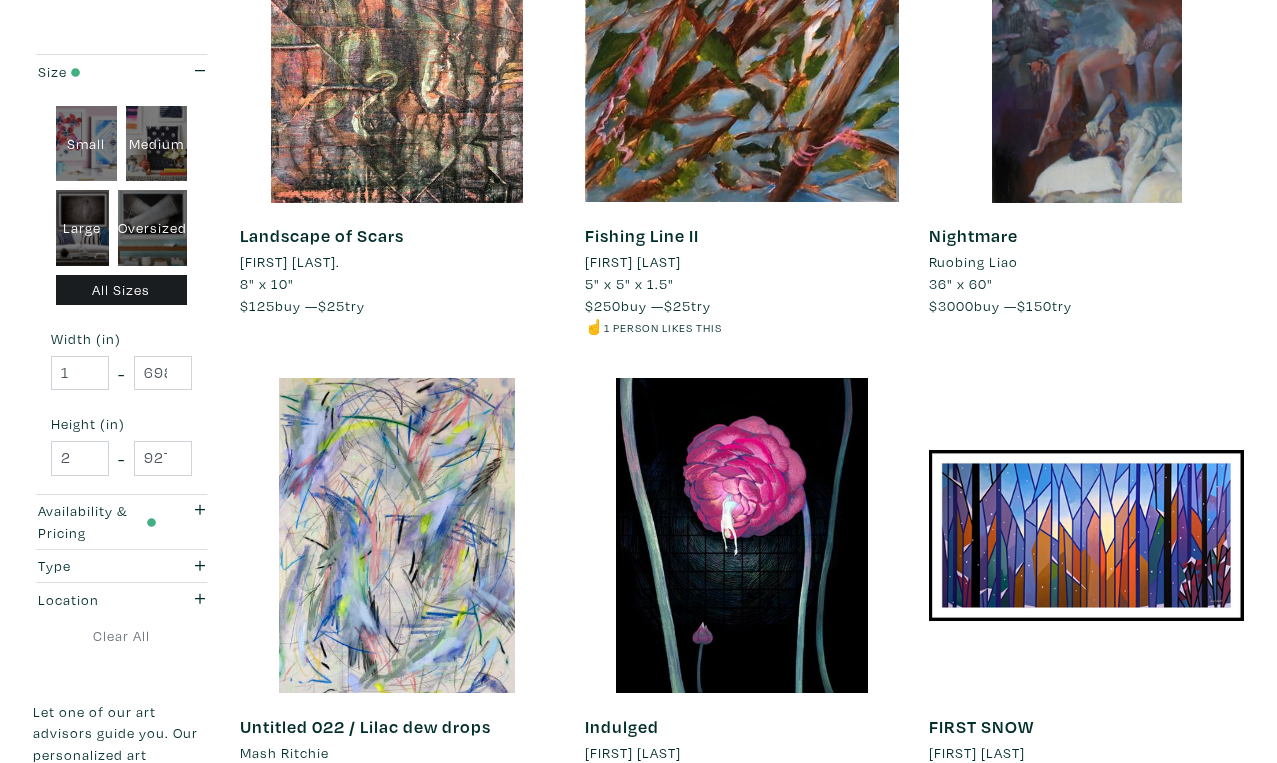 scroll, scrollTop: 3434, scrollLeft: 0, axis: vertical 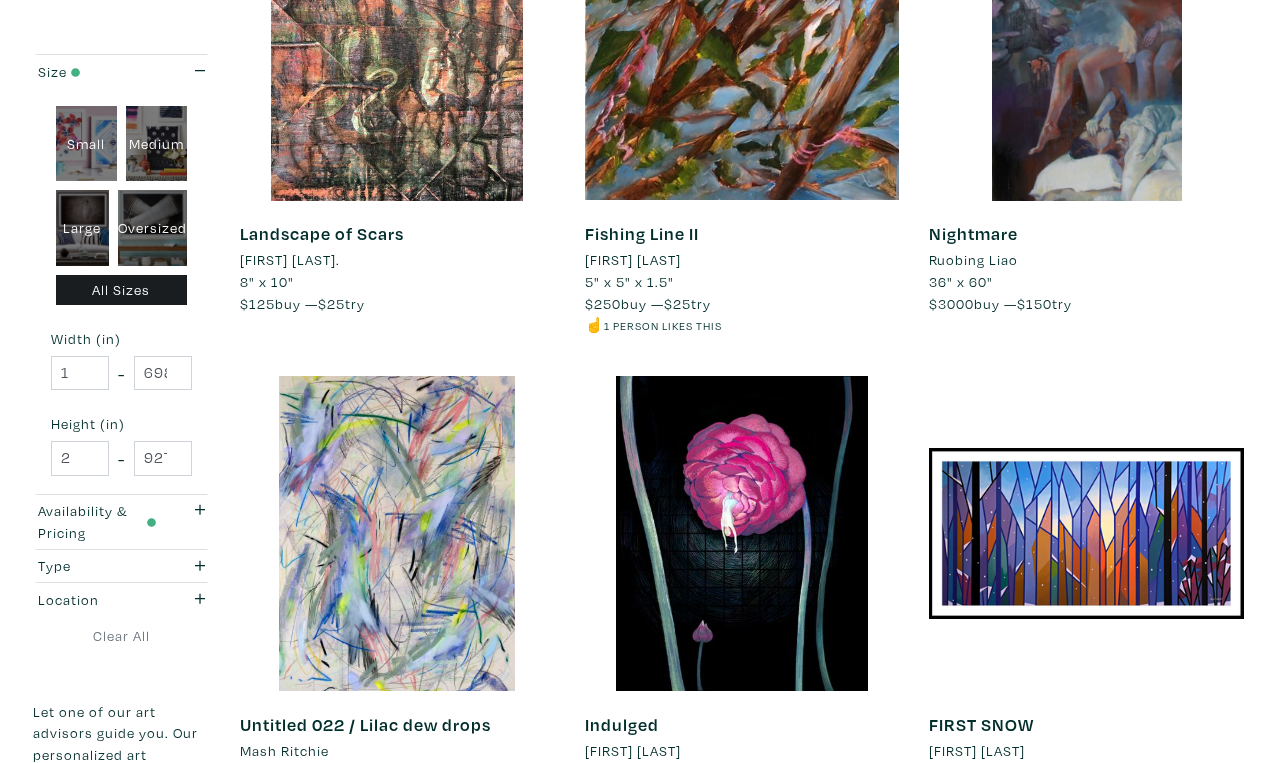 click on "Next" at bounding box center [1196, 888] 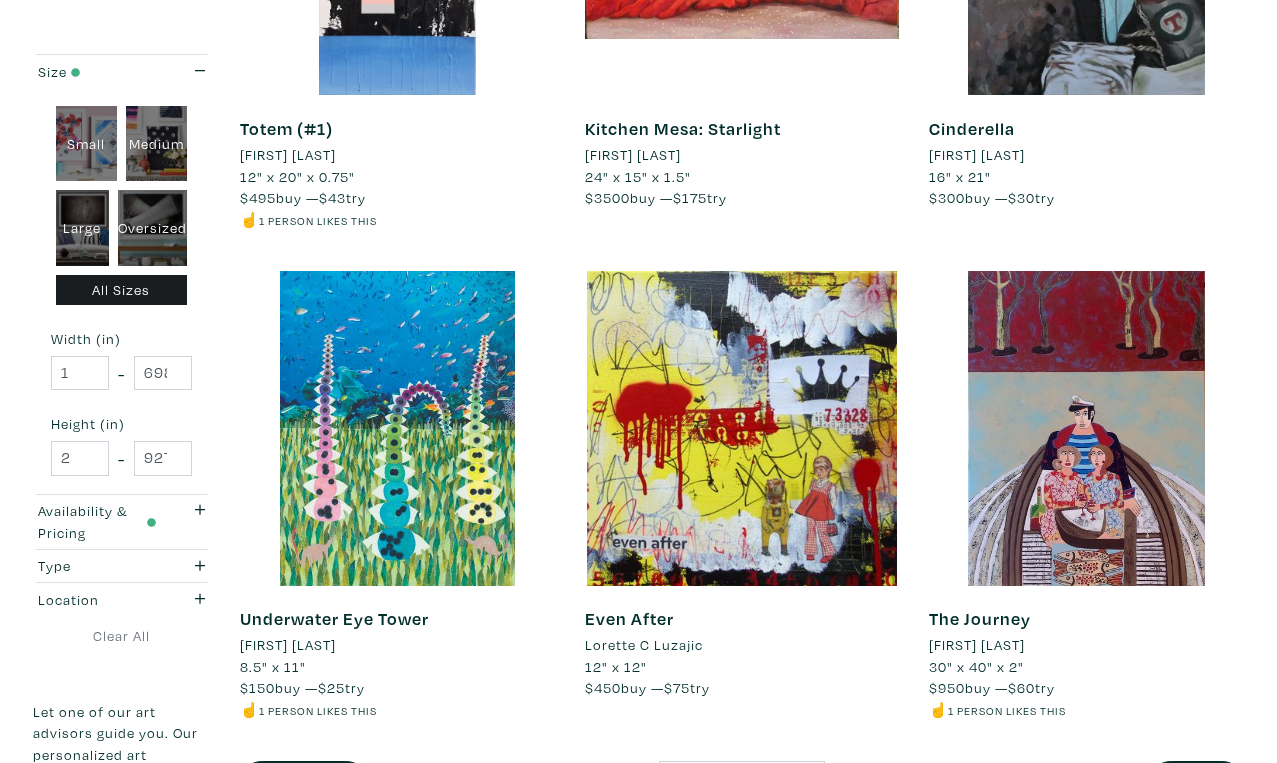 scroll, scrollTop: 3565, scrollLeft: 0, axis: vertical 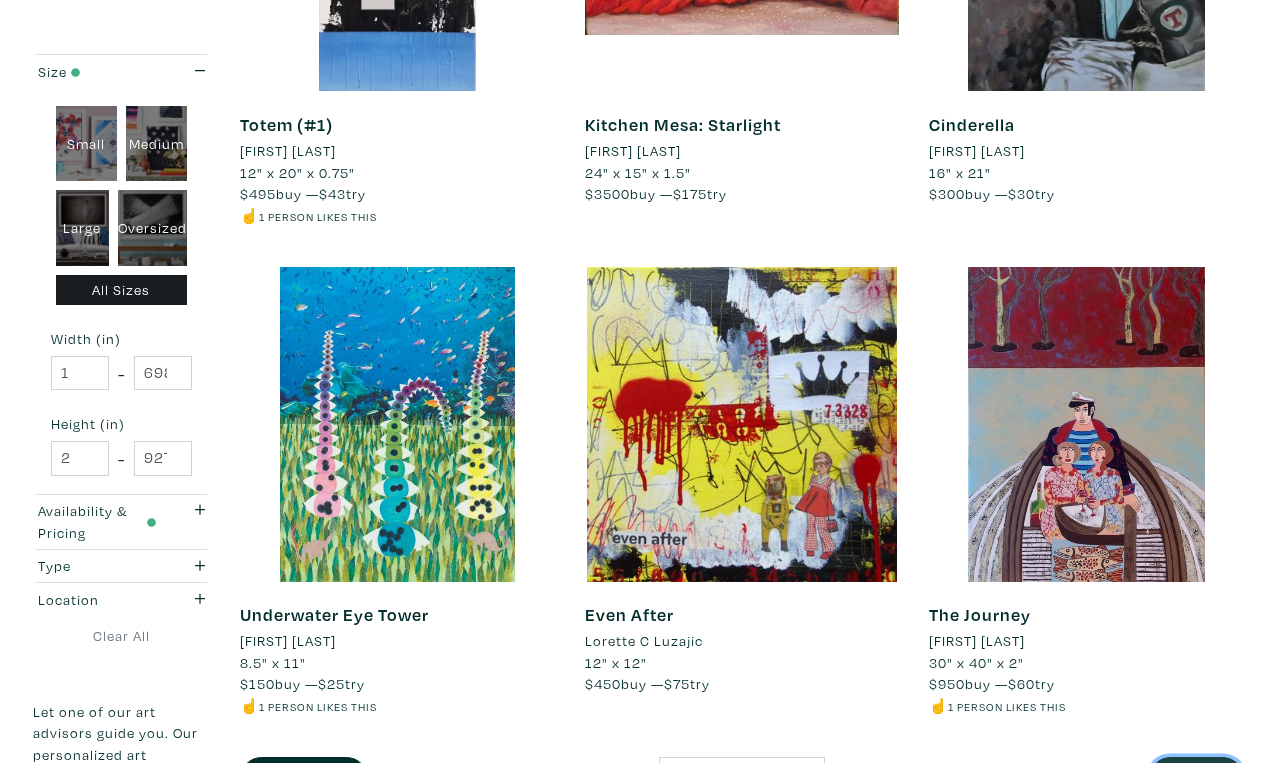 click on "Next" at bounding box center (1196, 778) 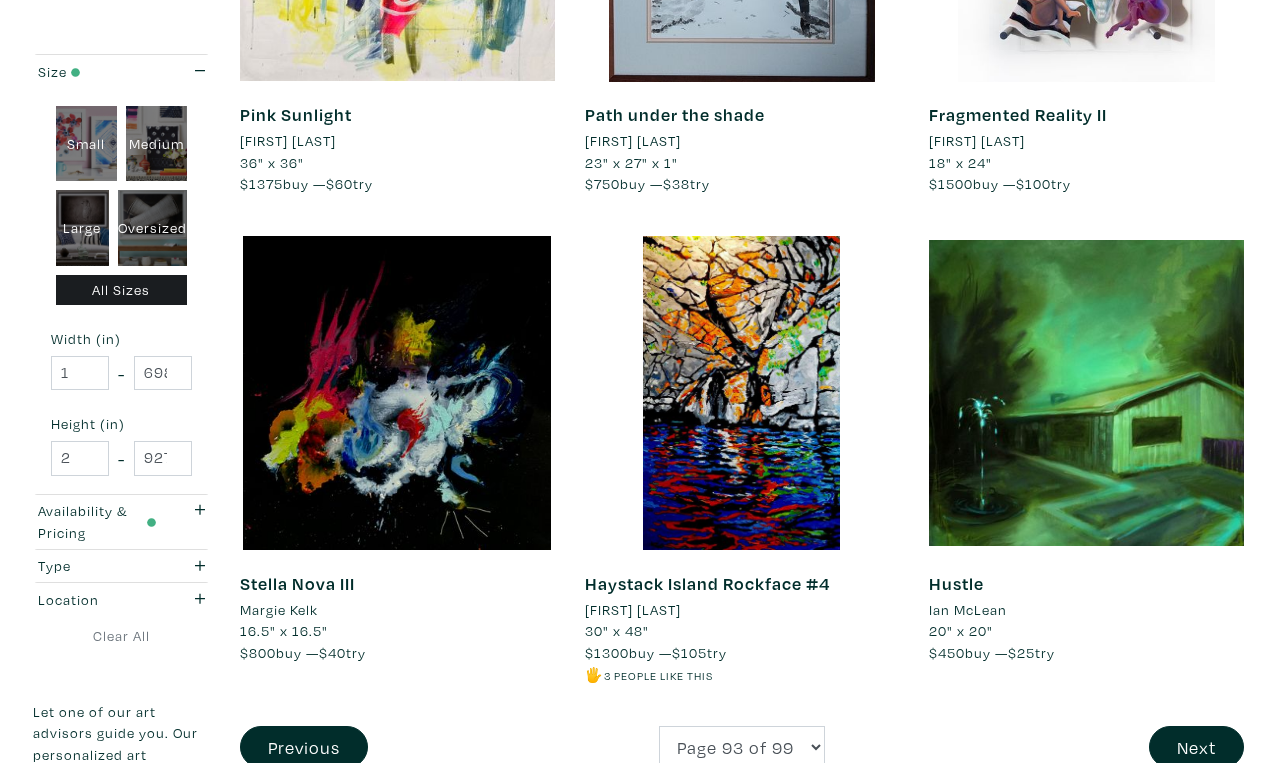 scroll, scrollTop: 3623, scrollLeft: 0, axis: vertical 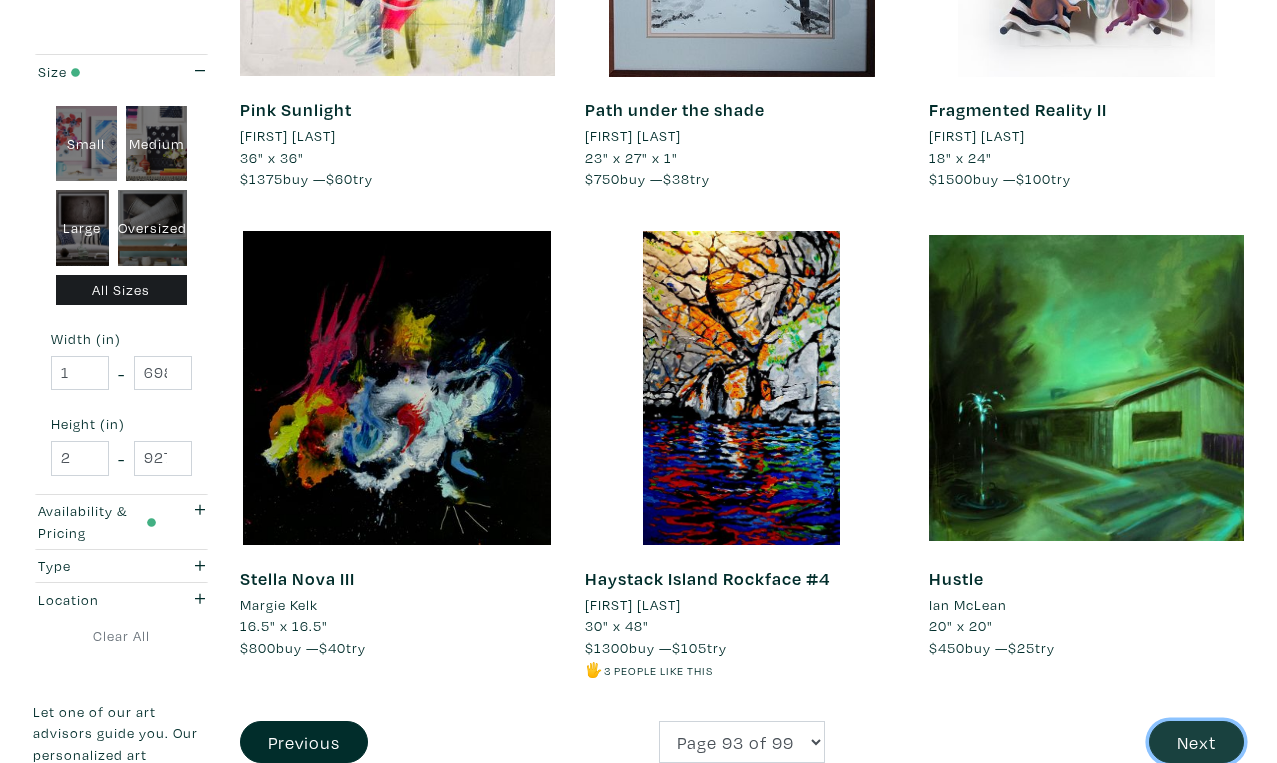 click on "Next" at bounding box center (1196, 742) 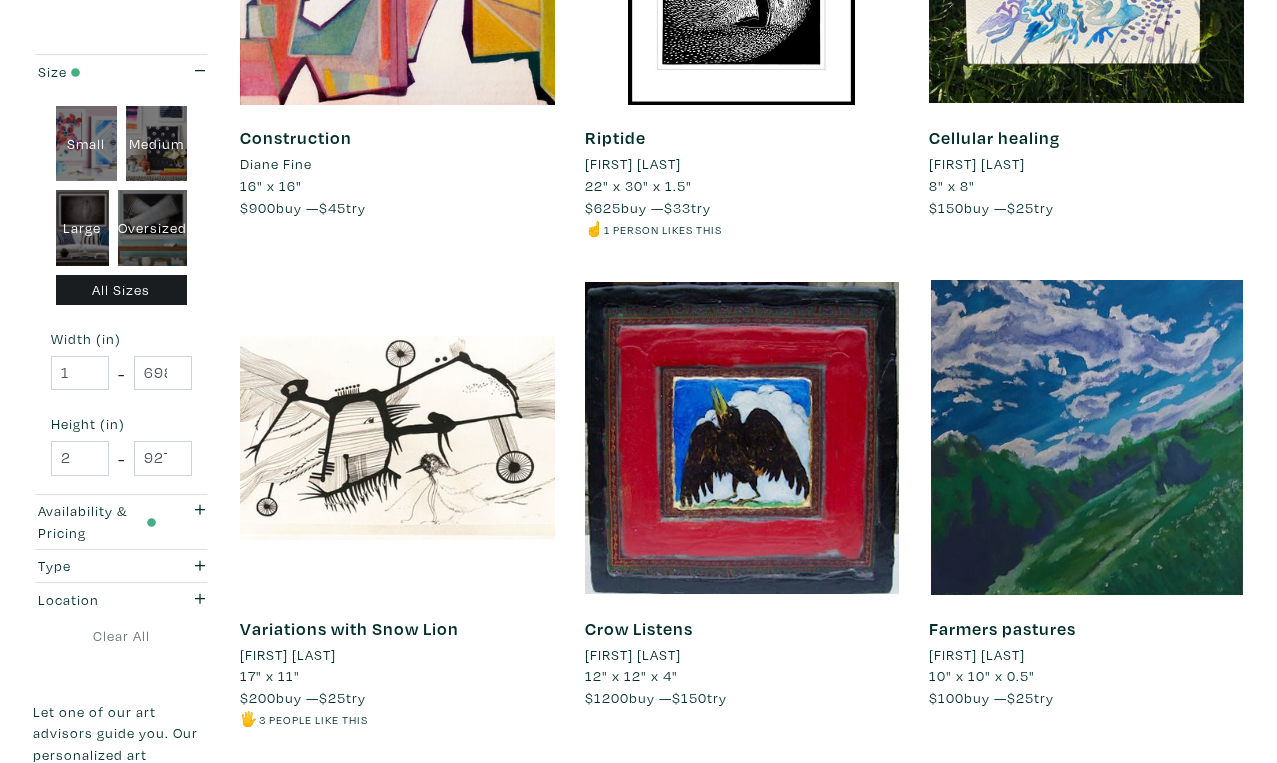 scroll, scrollTop: 3532, scrollLeft: 0, axis: vertical 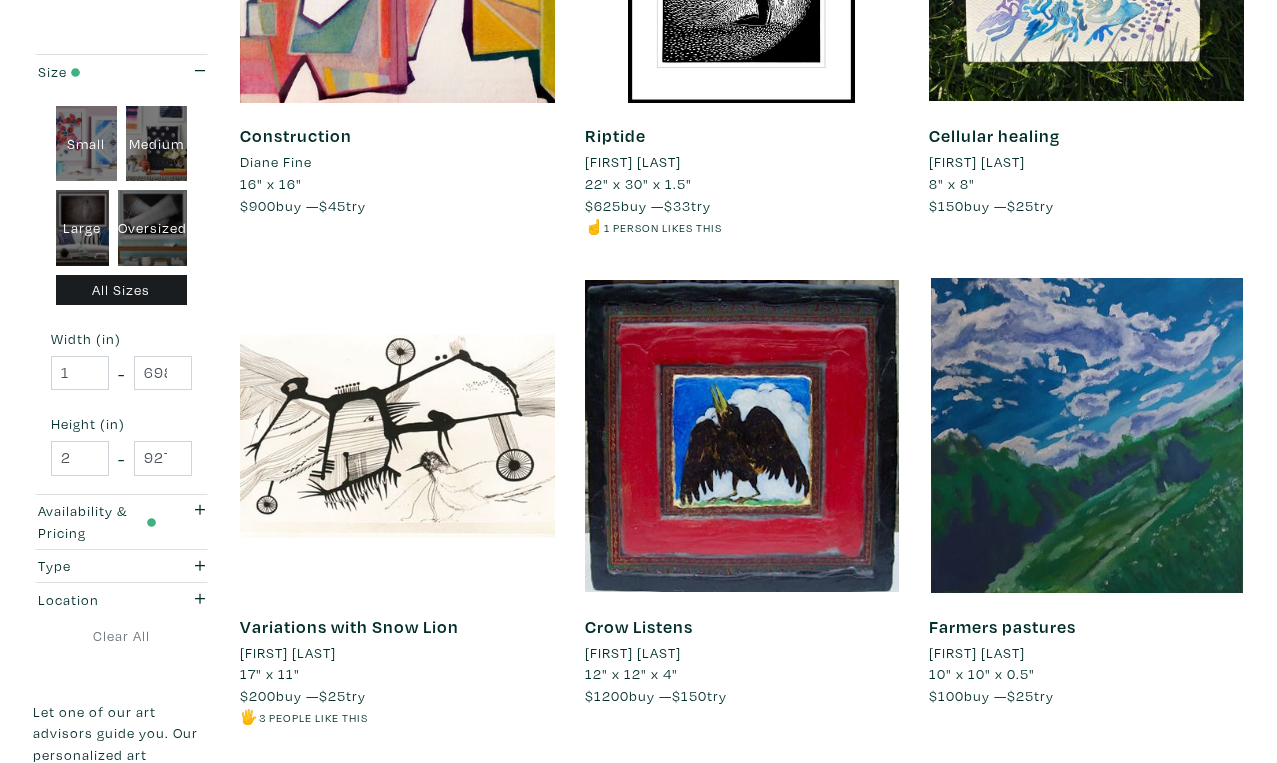 click on "Next" at bounding box center [1196, 790] 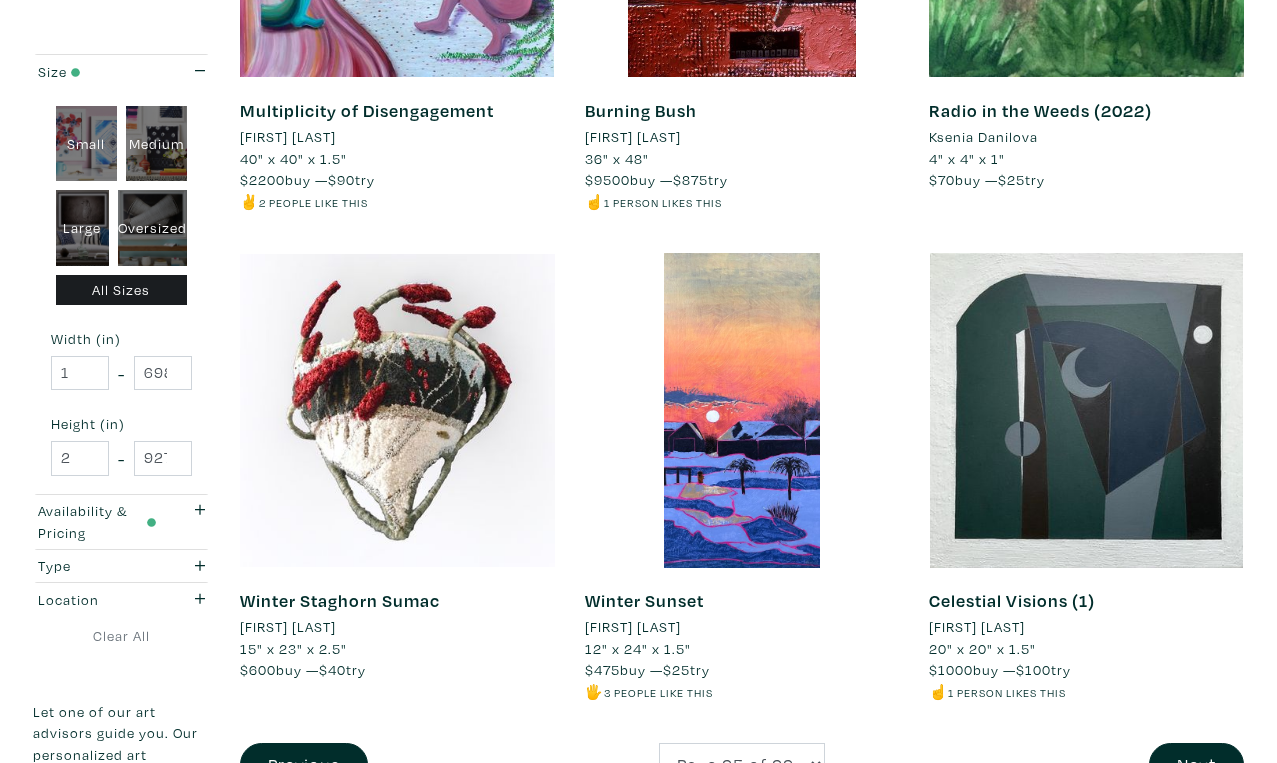 scroll, scrollTop: 3612, scrollLeft: 0, axis: vertical 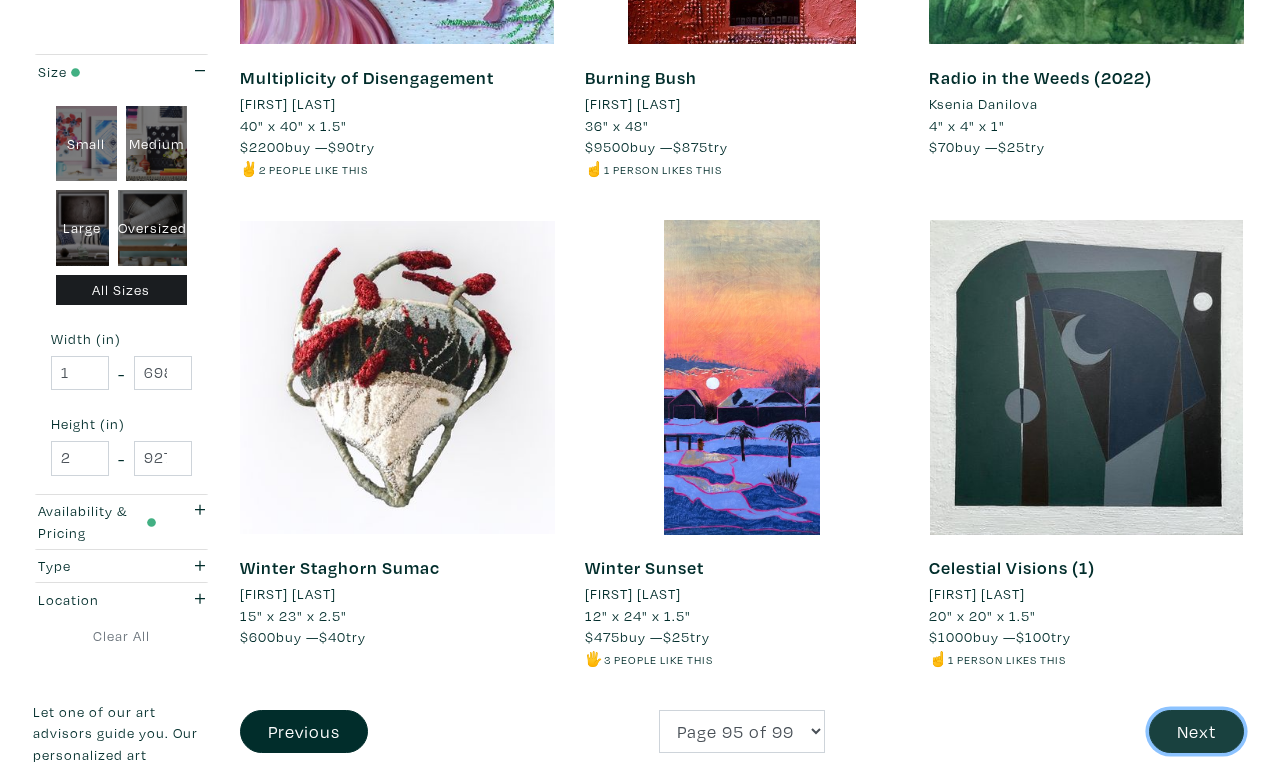 click on "Next" at bounding box center [1196, 731] 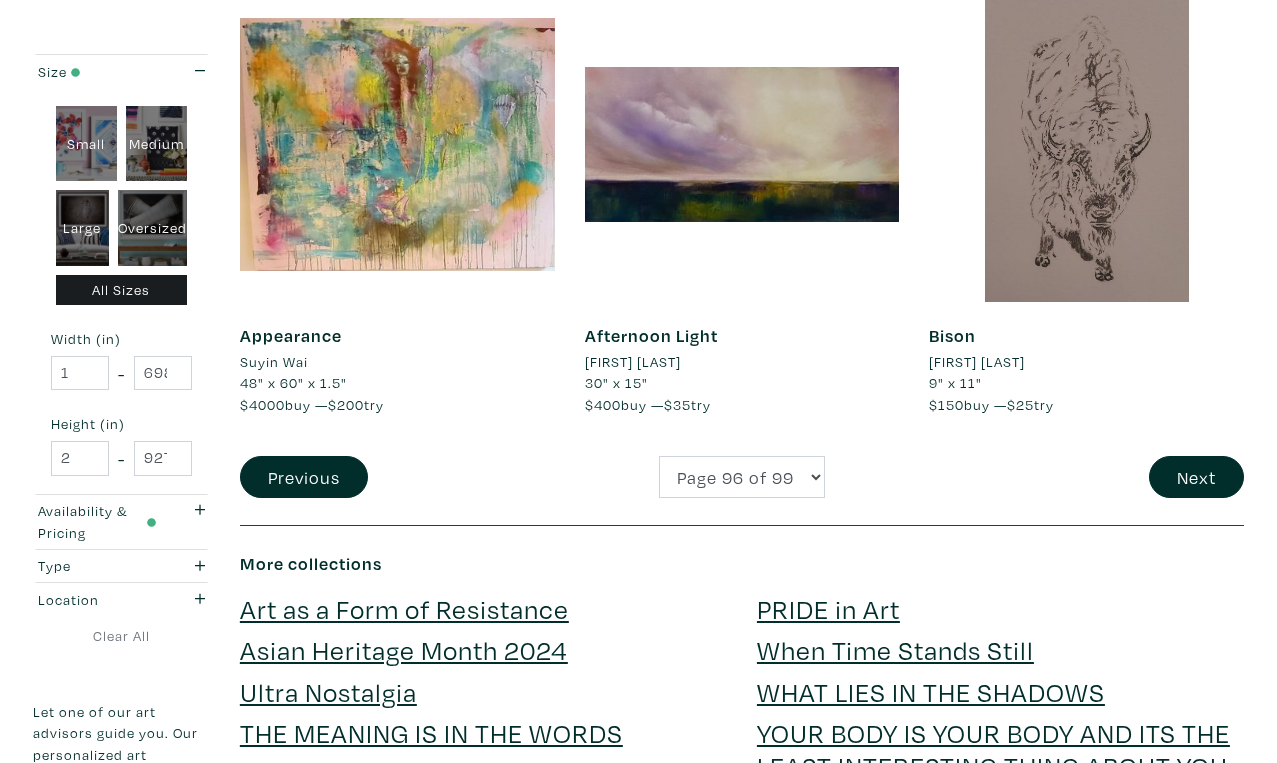scroll, scrollTop: 3825, scrollLeft: 0, axis: vertical 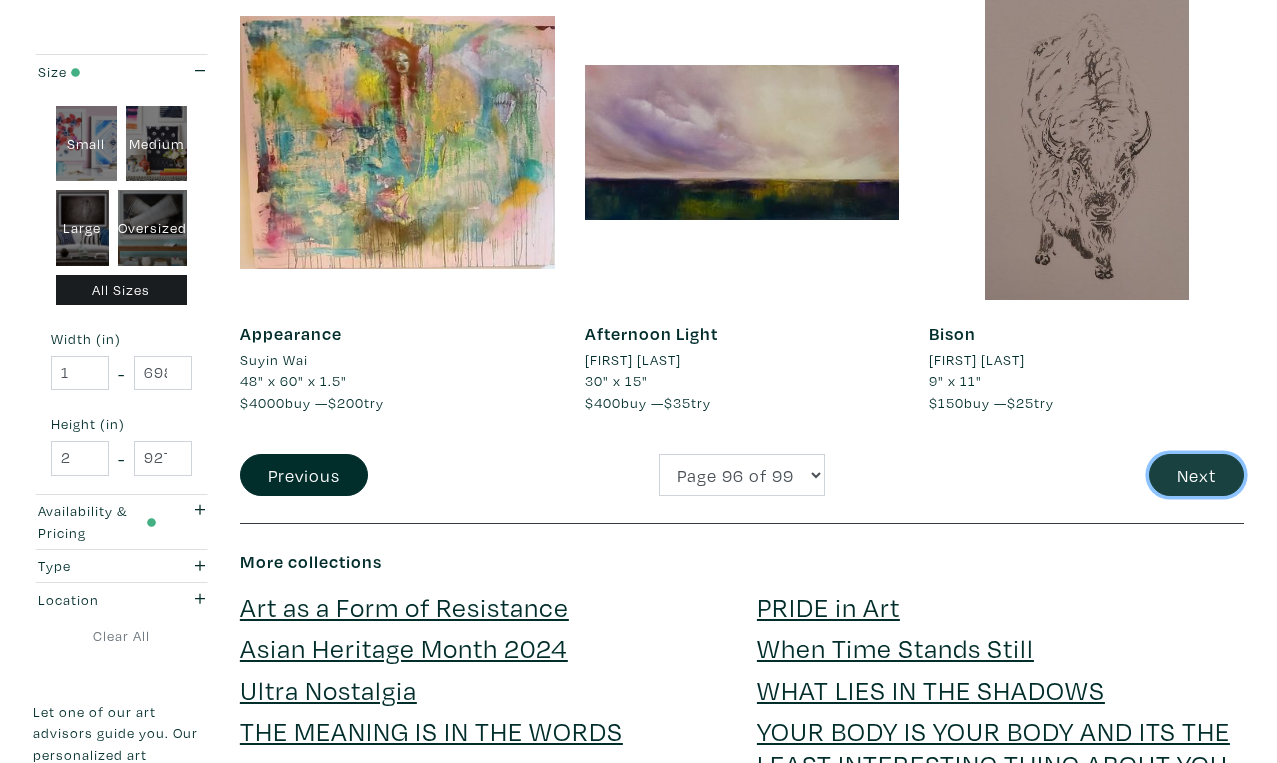 click on "Next" at bounding box center (1196, 475) 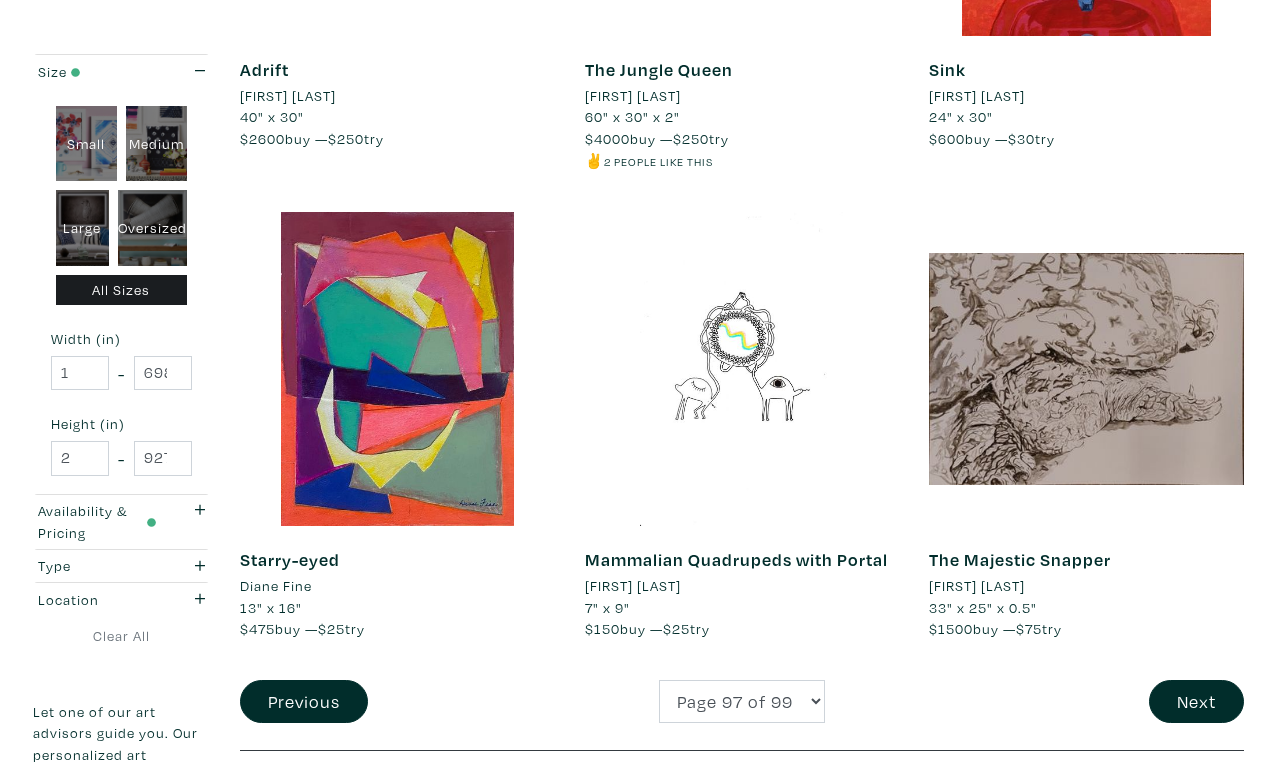 scroll, scrollTop: 3579, scrollLeft: 0, axis: vertical 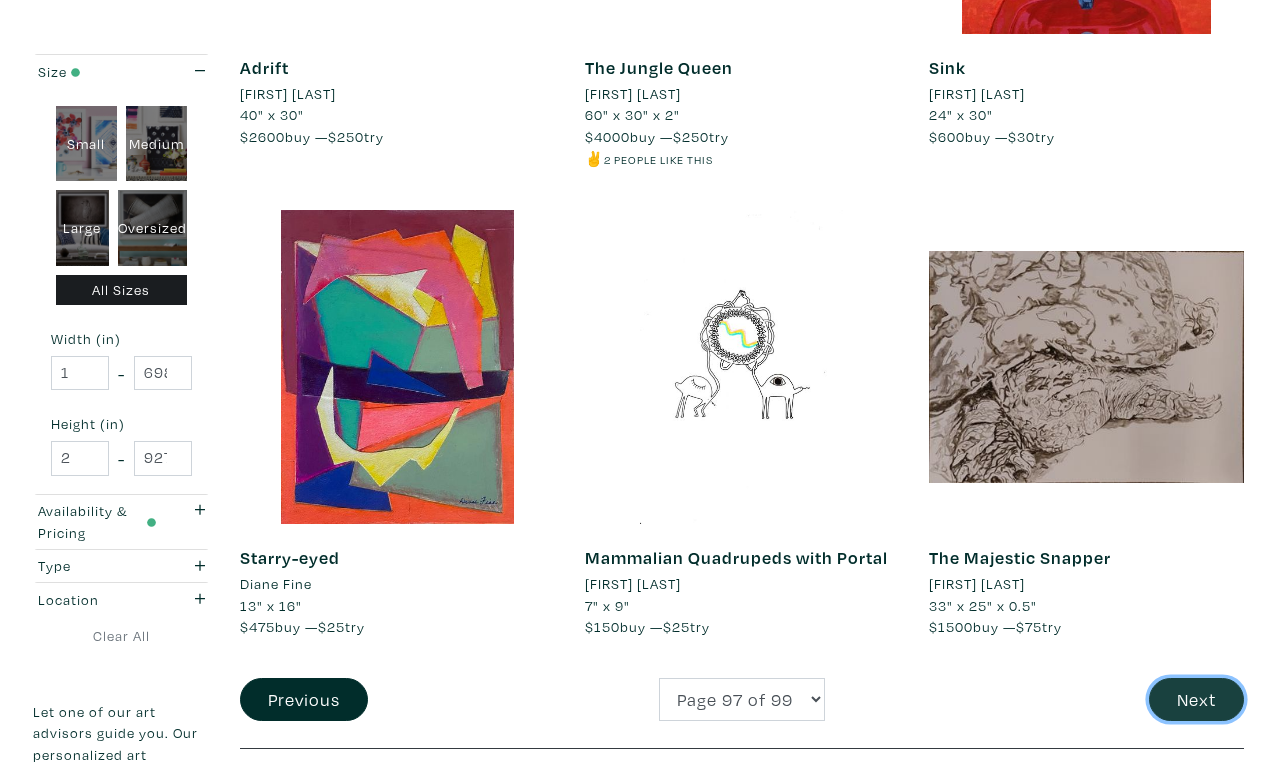 click on "Next" at bounding box center [1196, 699] 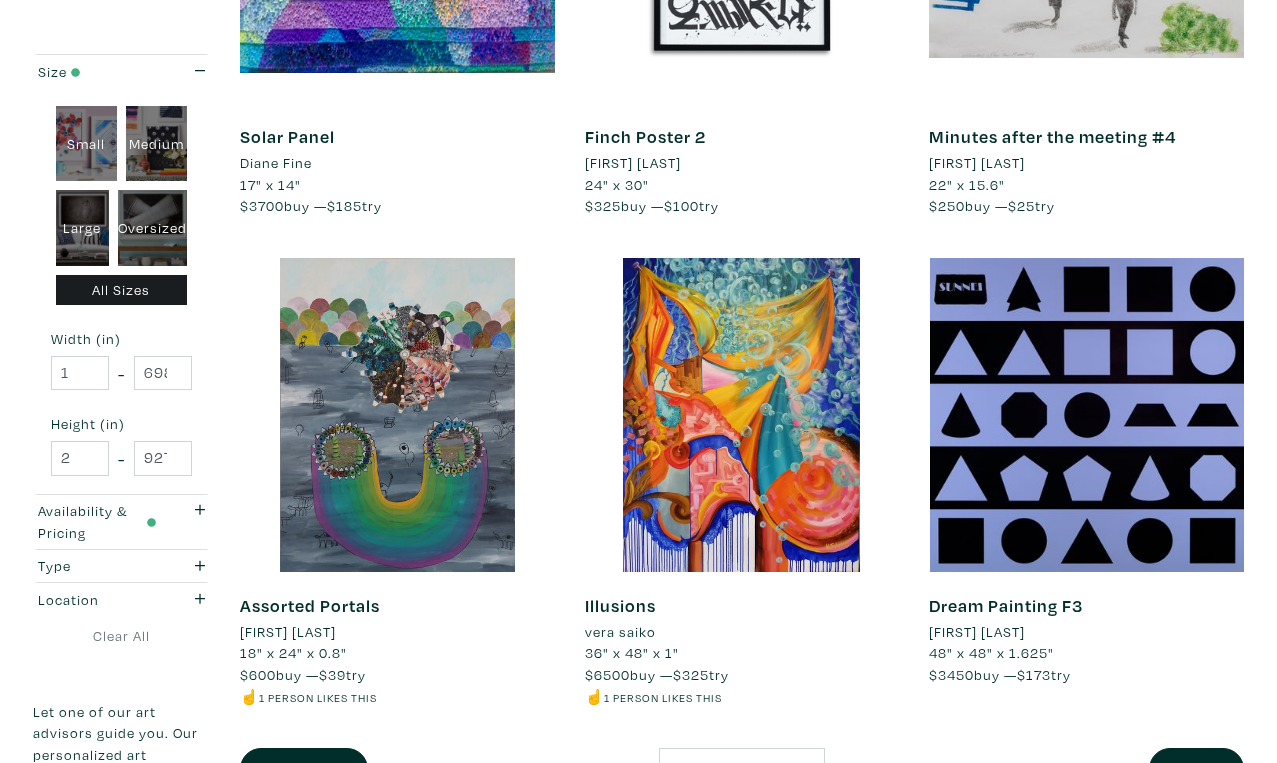 scroll, scrollTop: 3631, scrollLeft: 0, axis: vertical 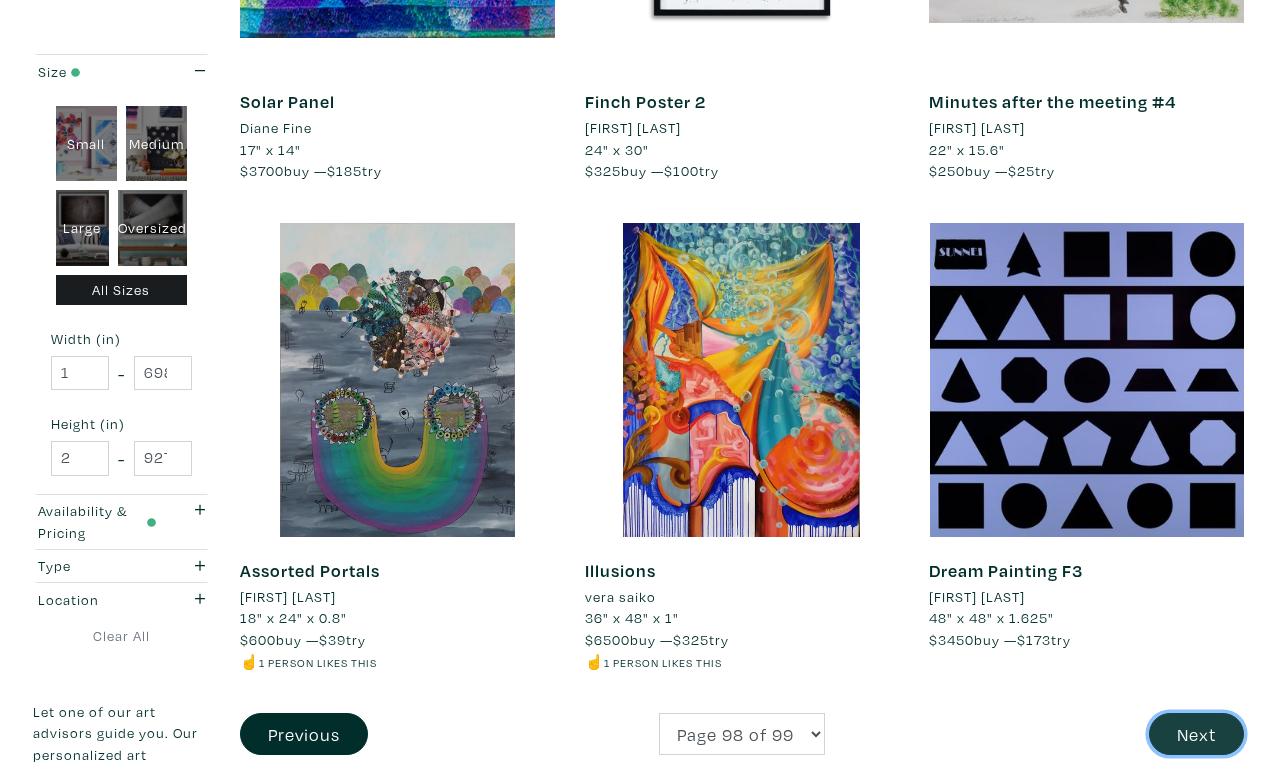 click on "Next" at bounding box center (1196, 734) 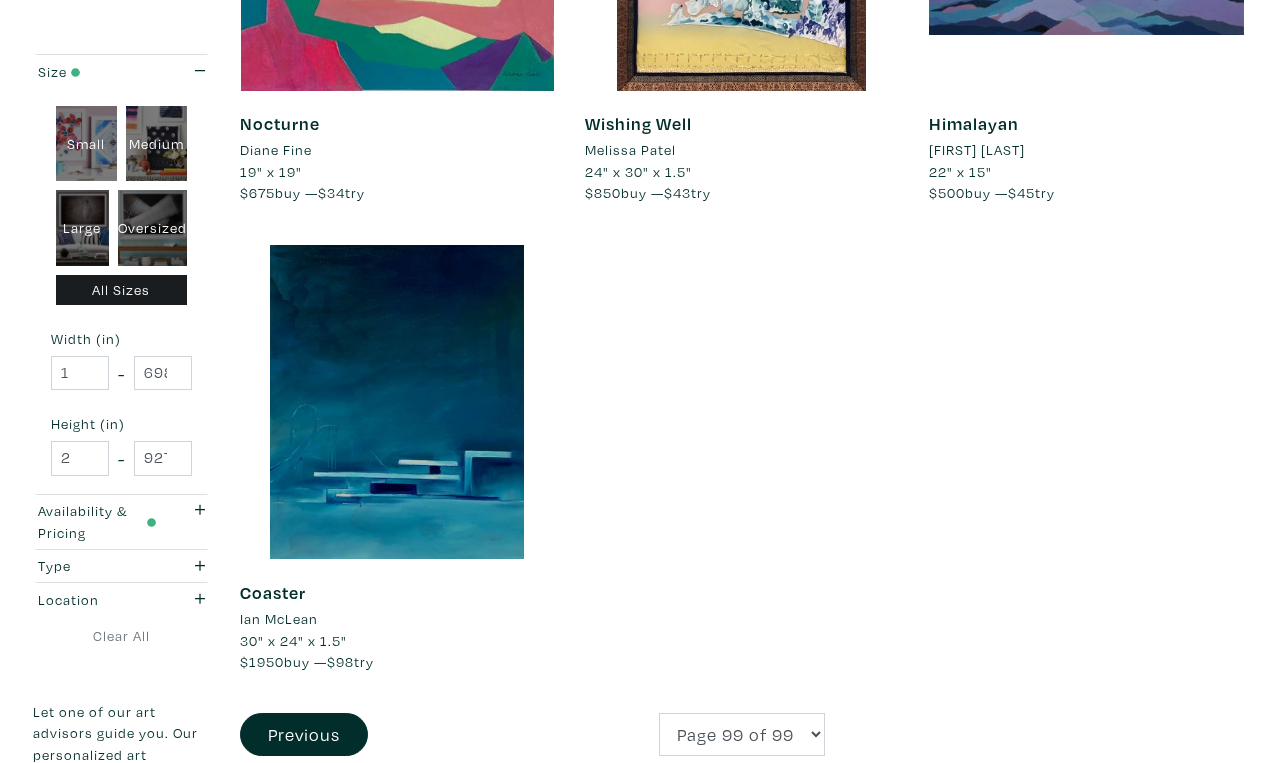 scroll, scrollTop: 2101, scrollLeft: 0, axis: vertical 